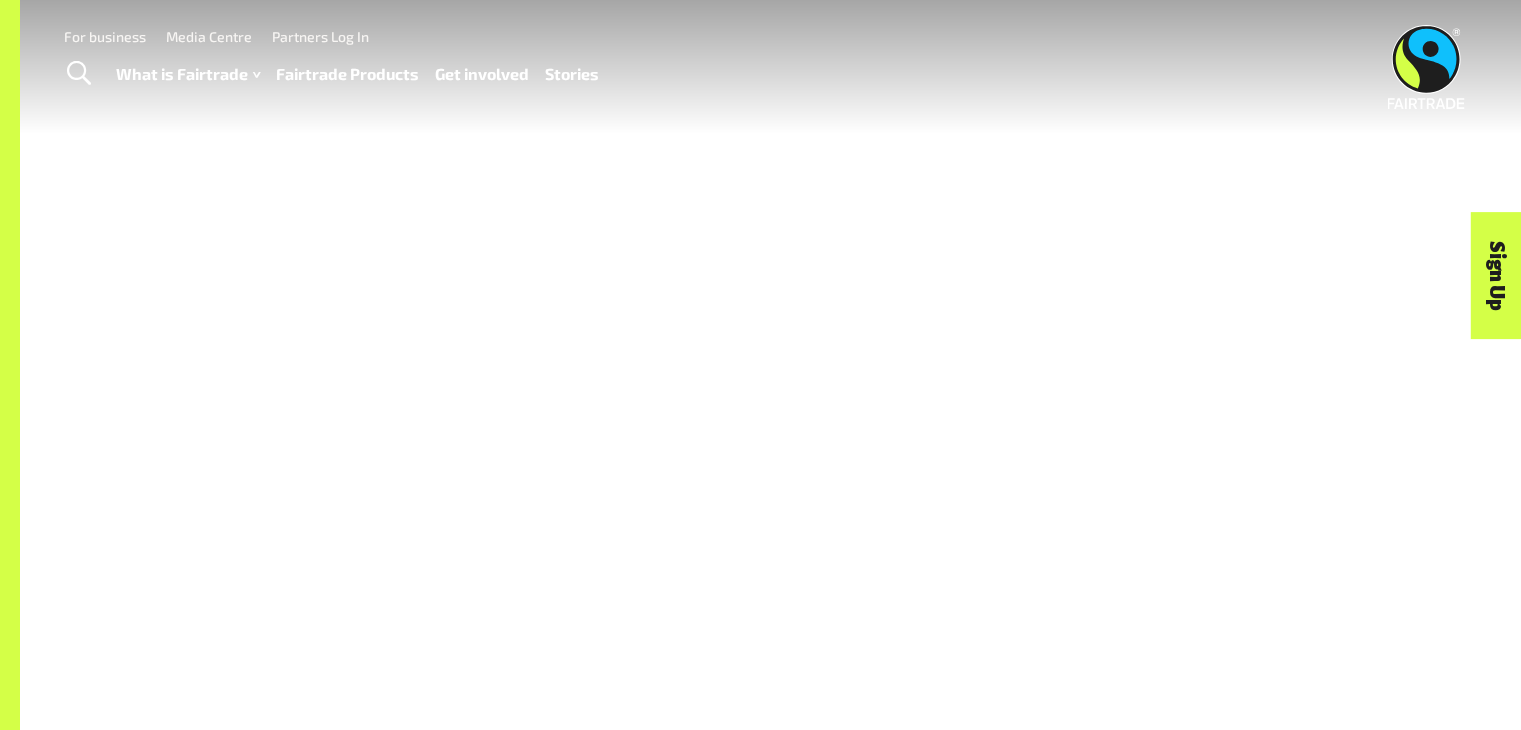 scroll, scrollTop: 0, scrollLeft: 0, axis: both 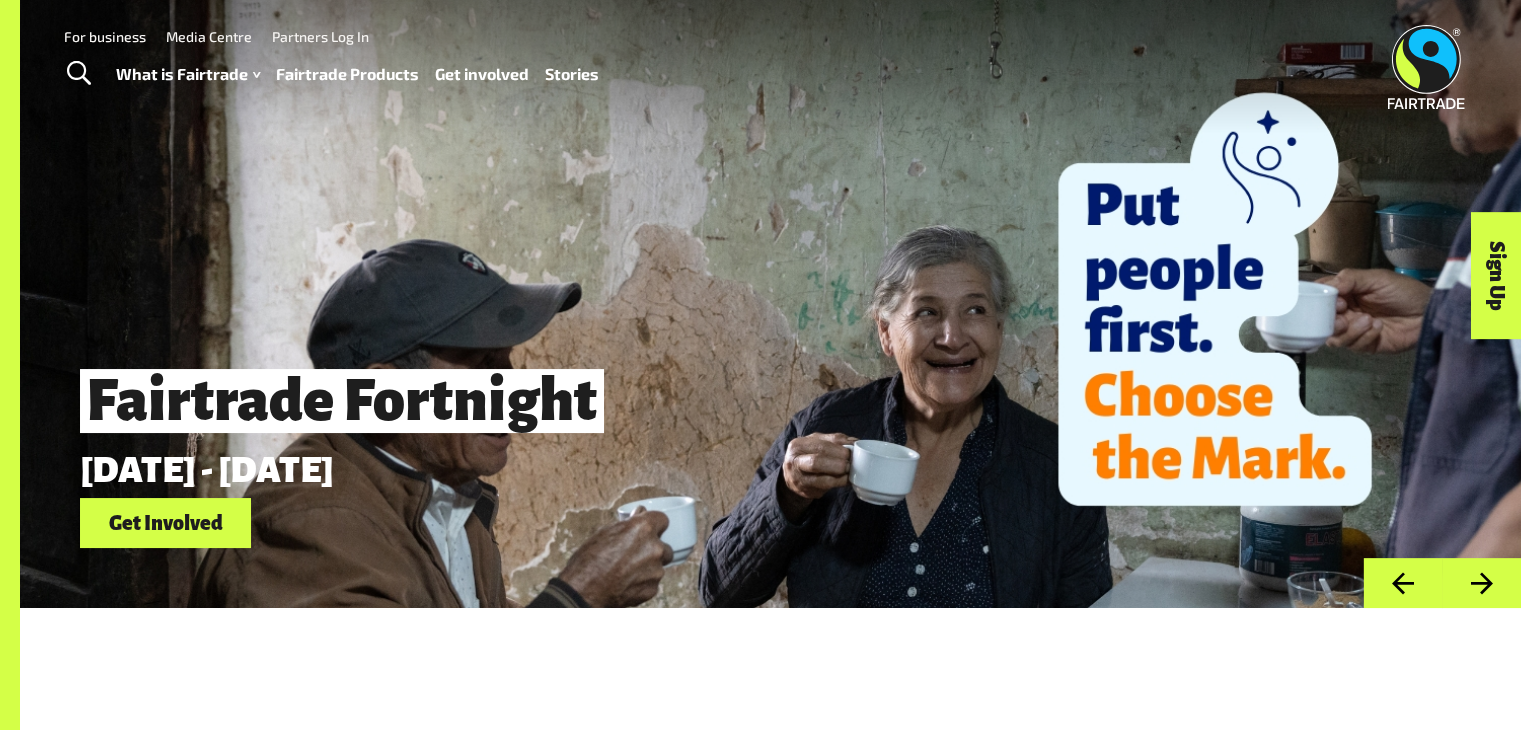 click on "For business" at bounding box center (105, 36) 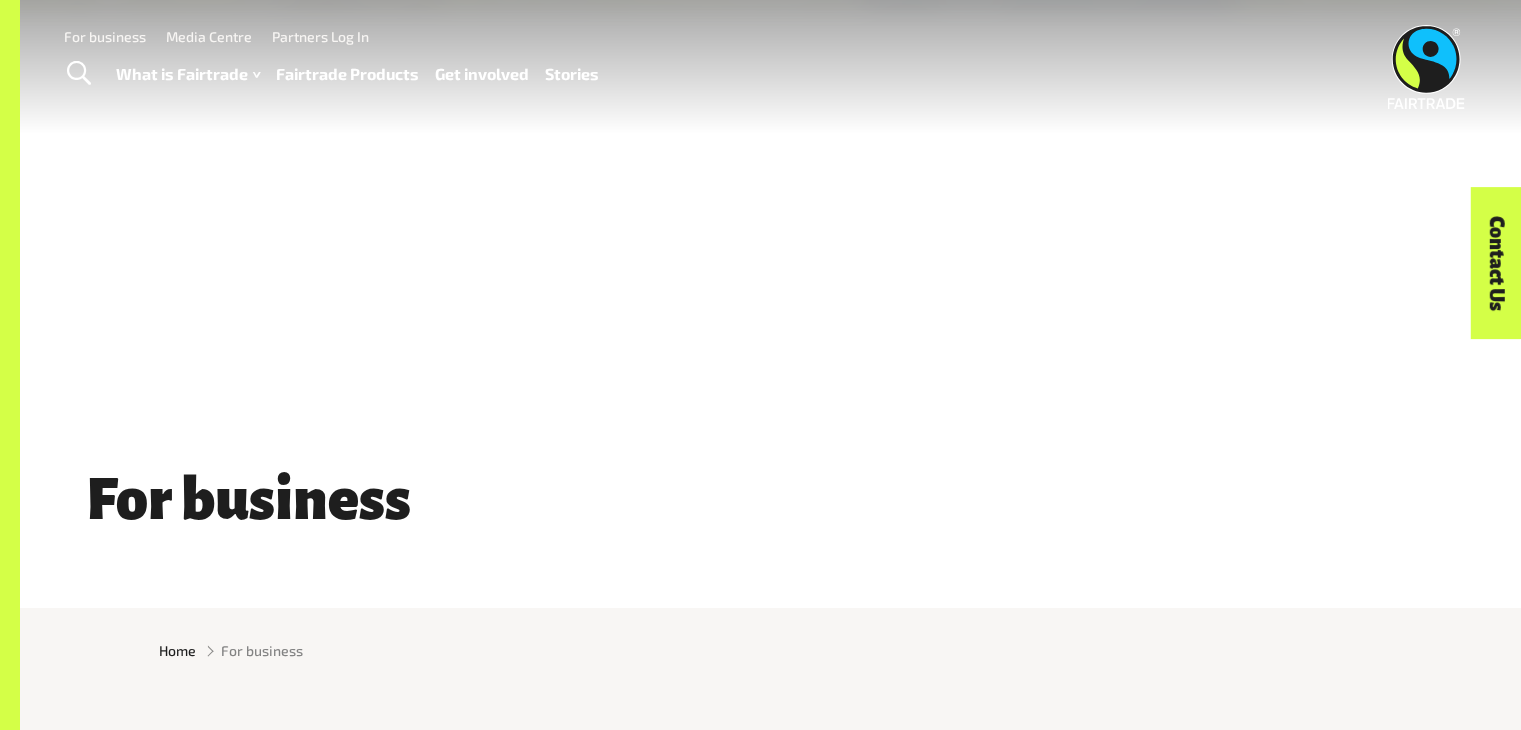 scroll, scrollTop: 0, scrollLeft: 0, axis: both 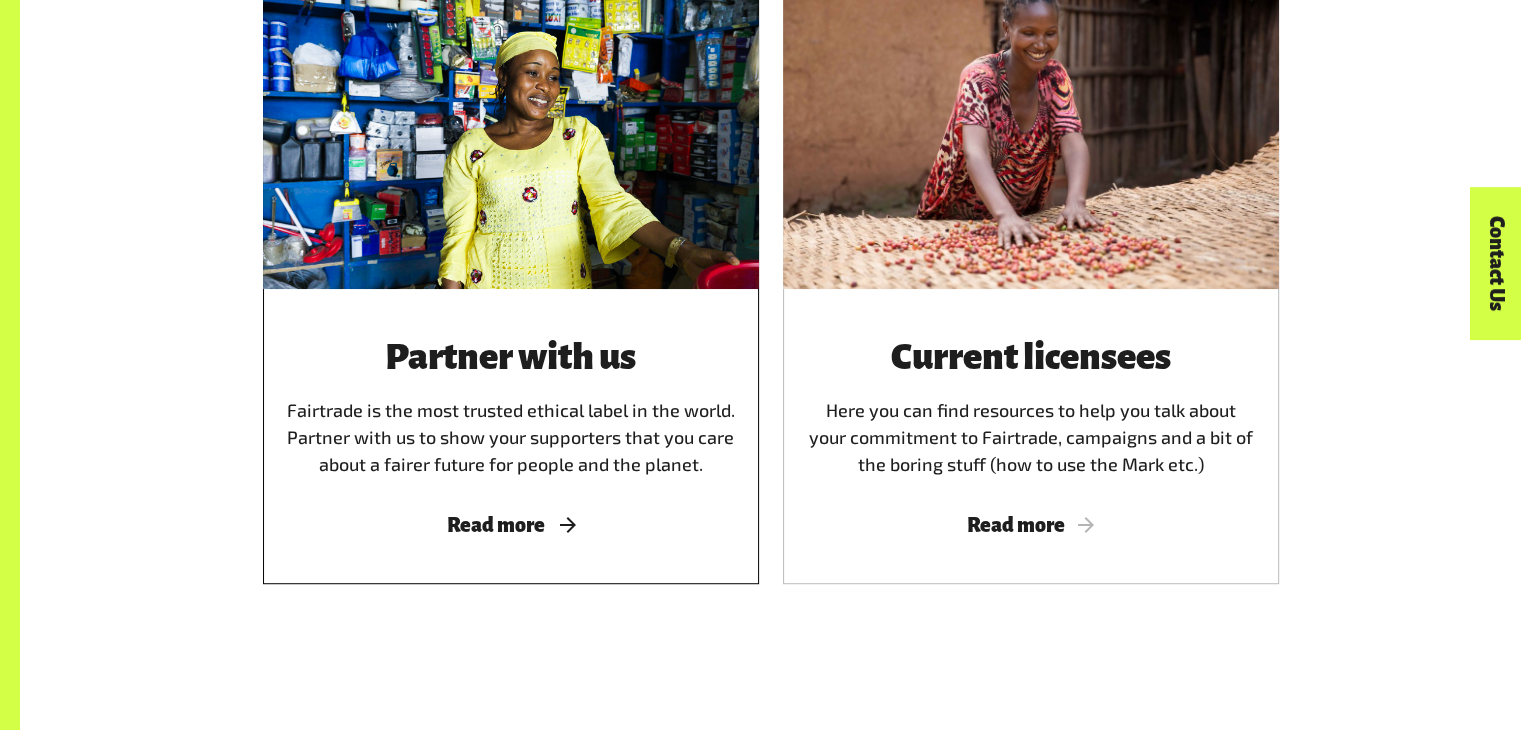click on "Read more" at bounding box center (511, 525) 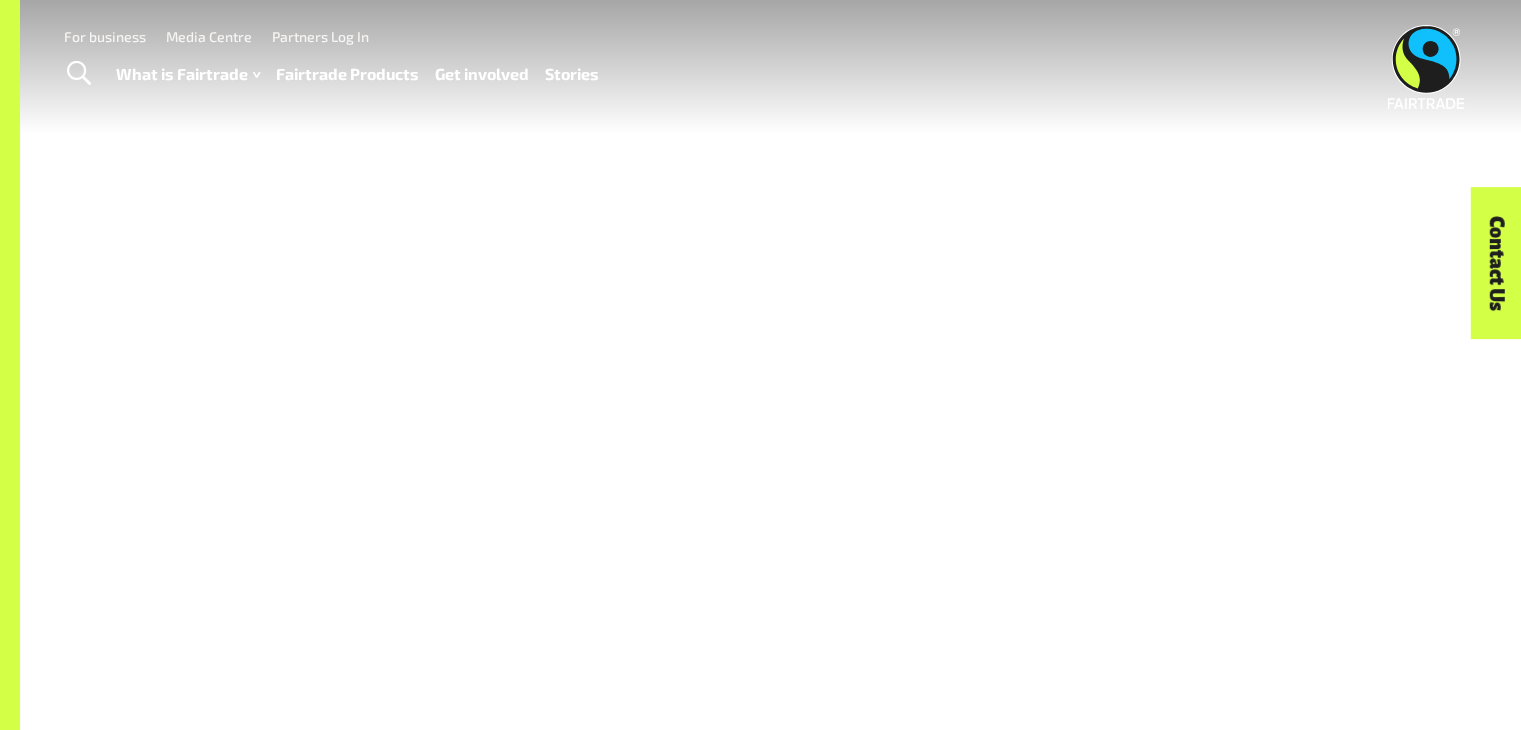 scroll, scrollTop: 0, scrollLeft: 0, axis: both 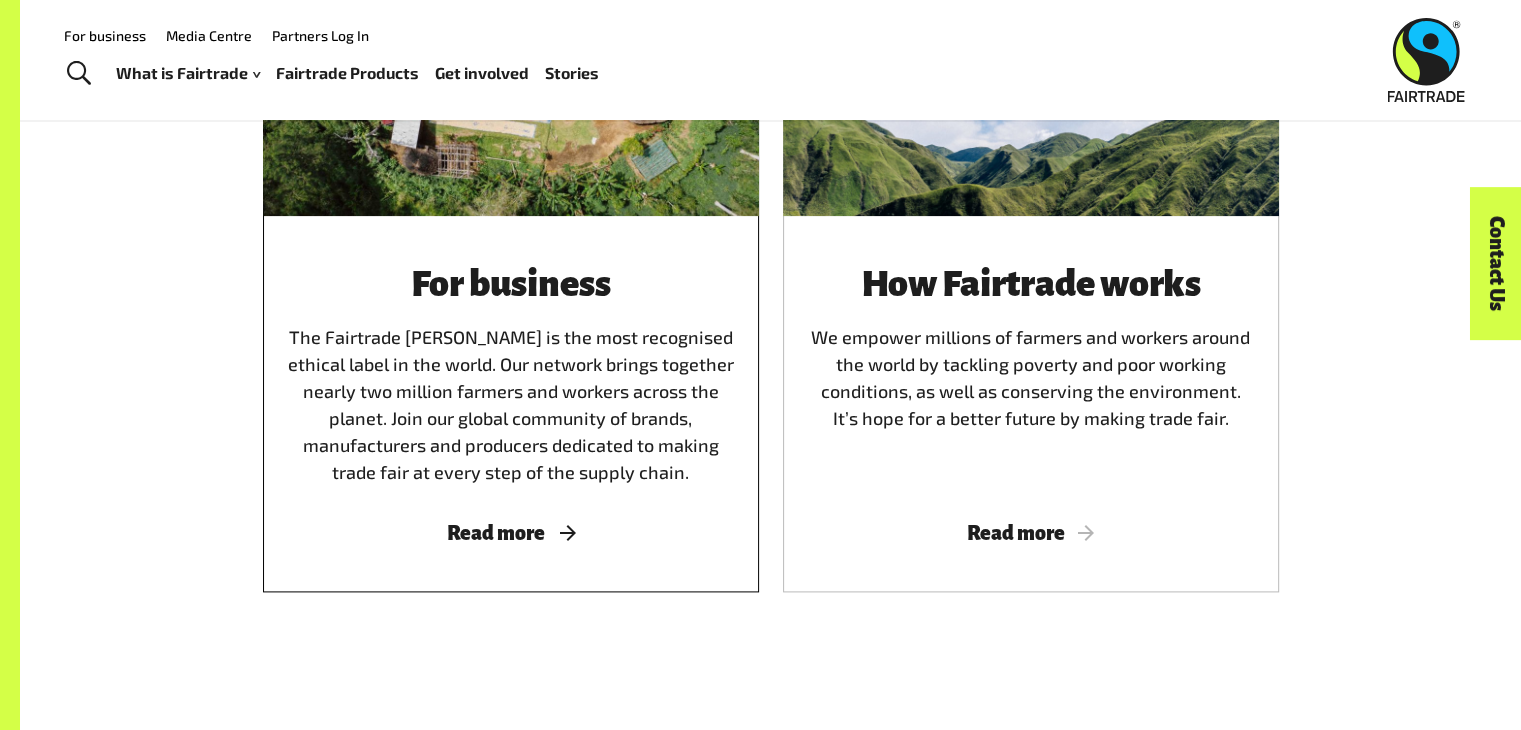 click on "Read more" 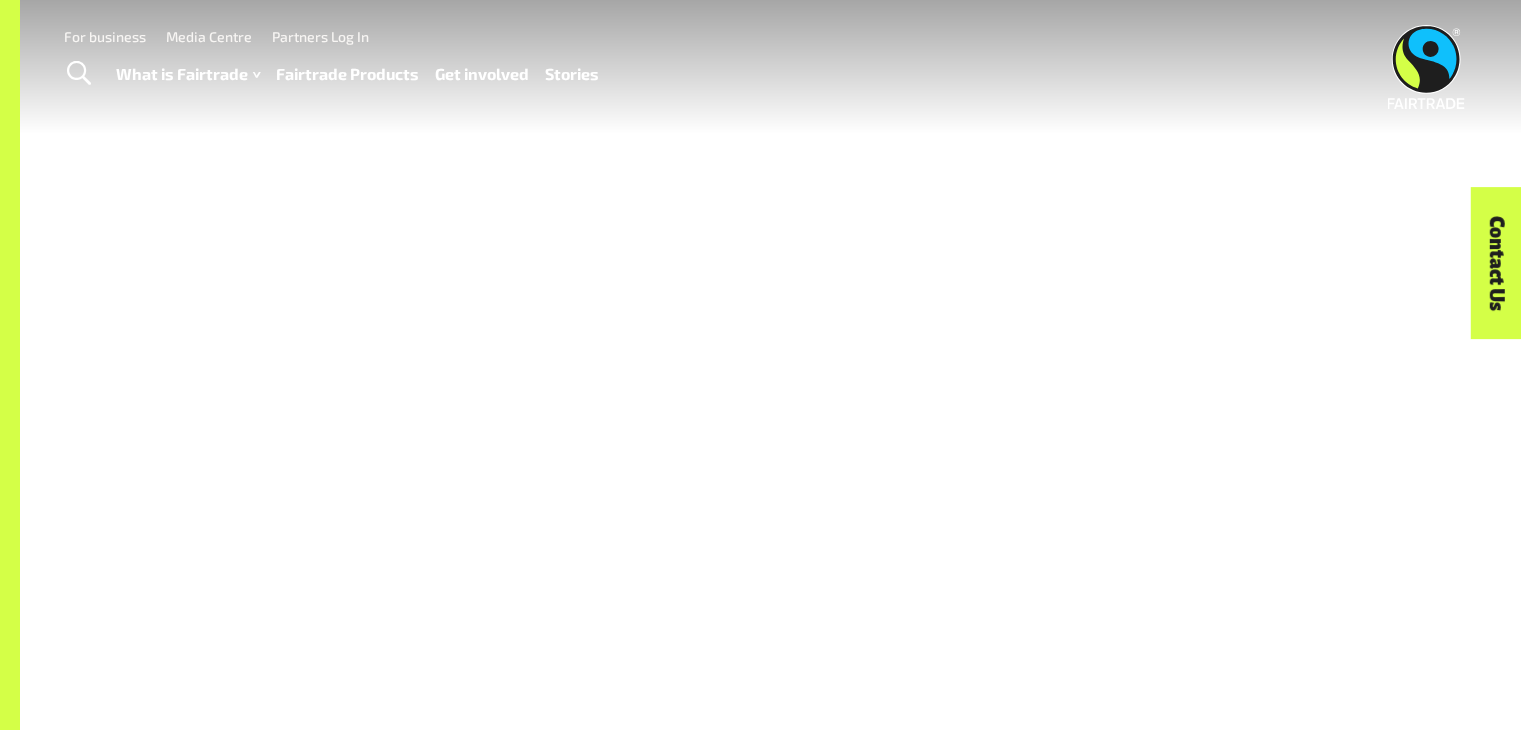 scroll, scrollTop: 0, scrollLeft: 0, axis: both 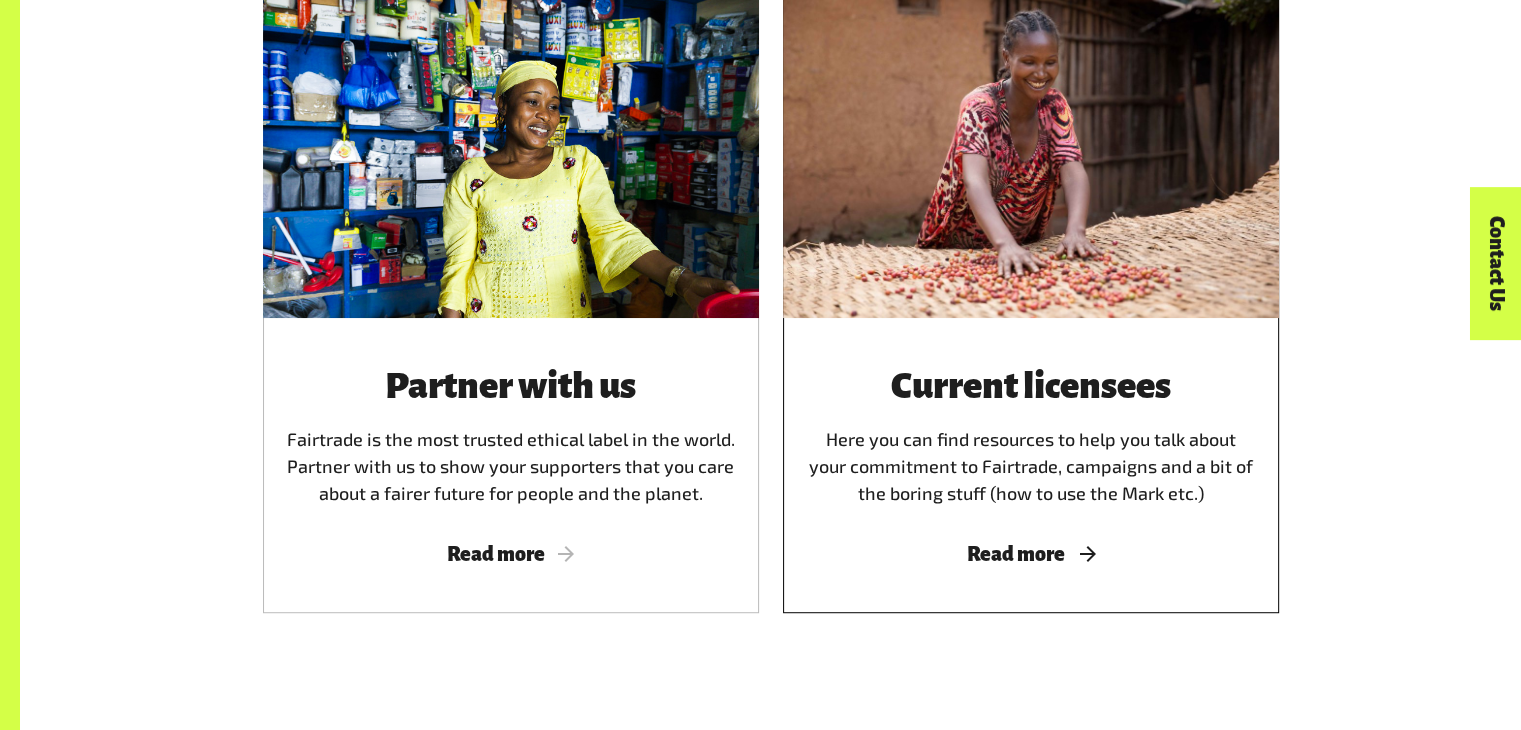 click on "Read more" at bounding box center [1031, 554] 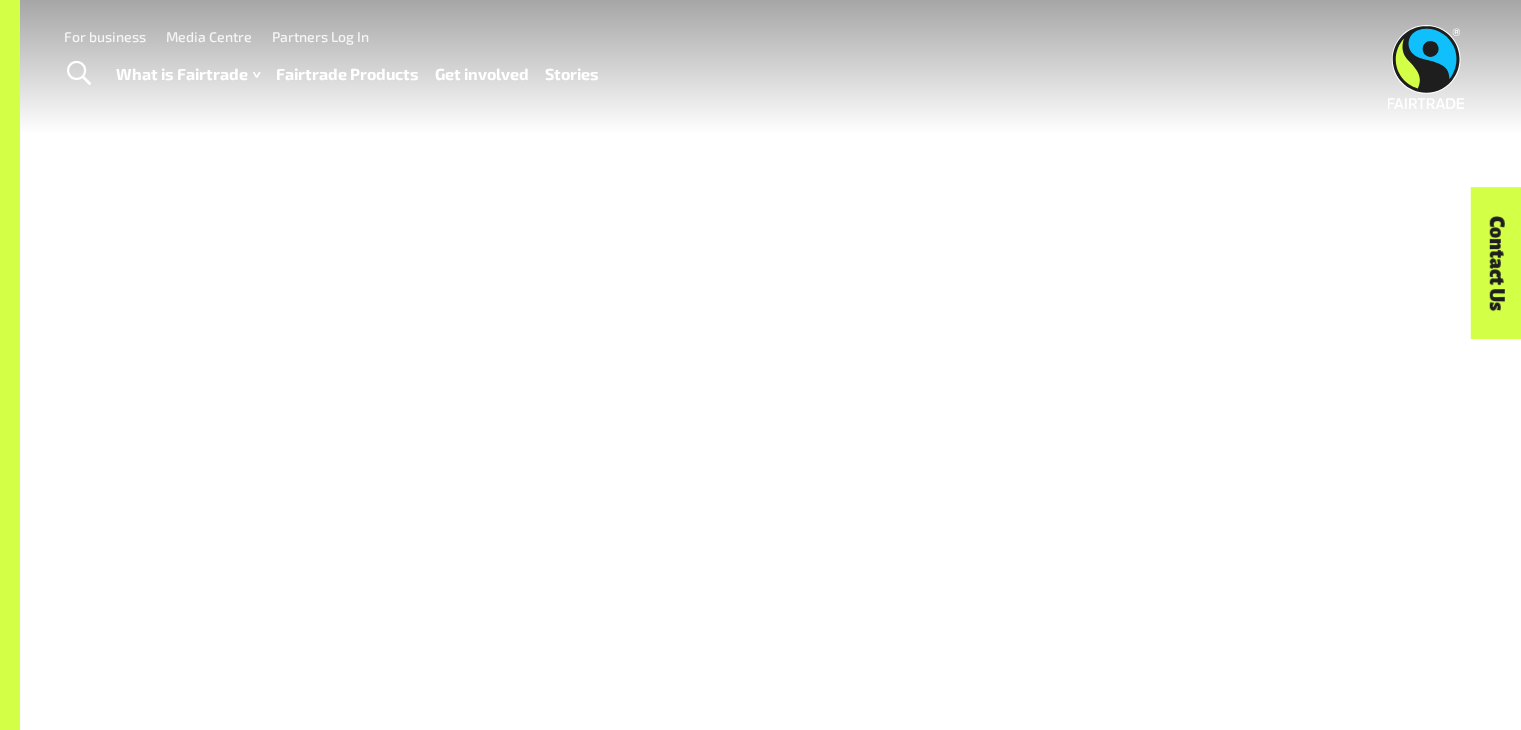 scroll, scrollTop: 0, scrollLeft: 0, axis: both 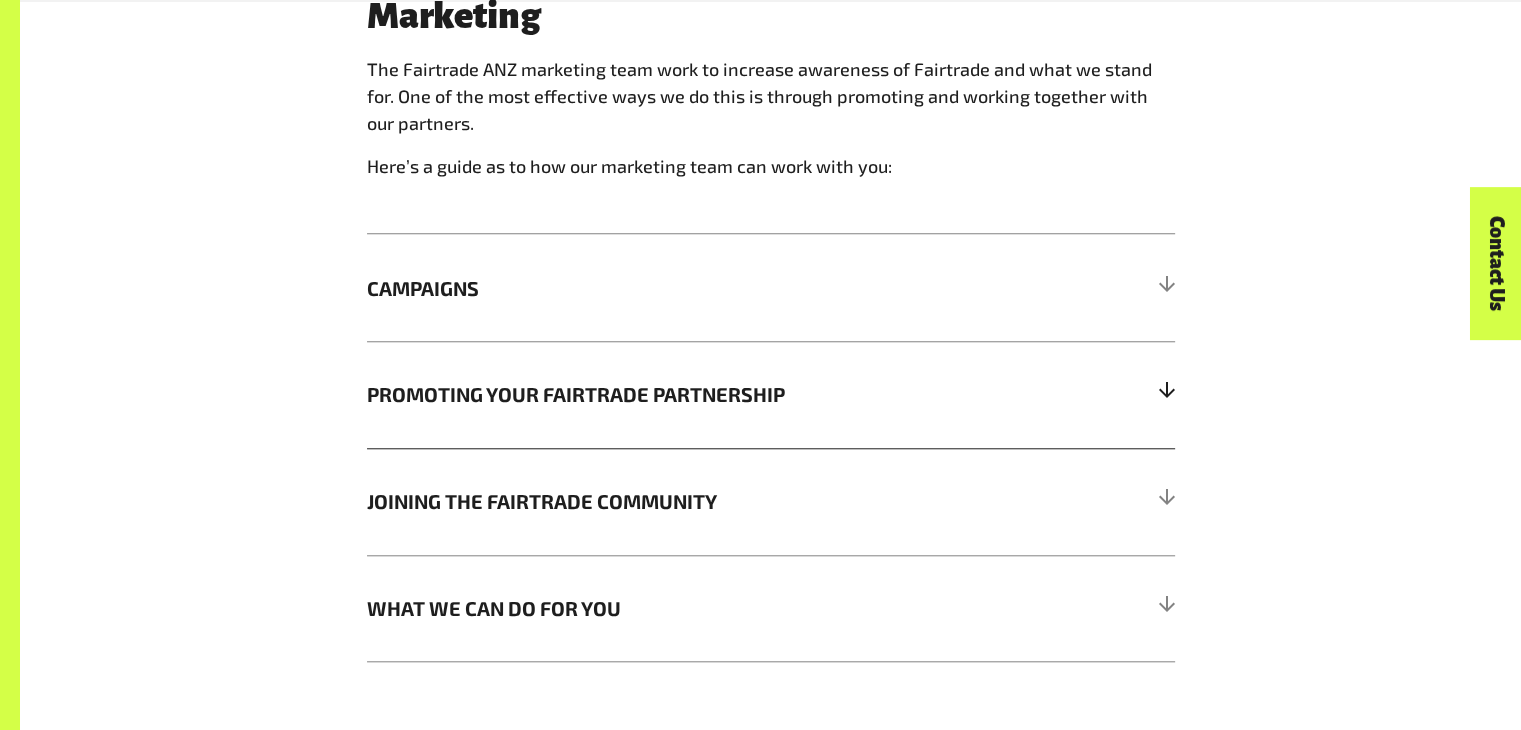 click on "PROMOTING YOUR FAIRTRADE PARTNERSHIP" at bounding box center (670, 394) 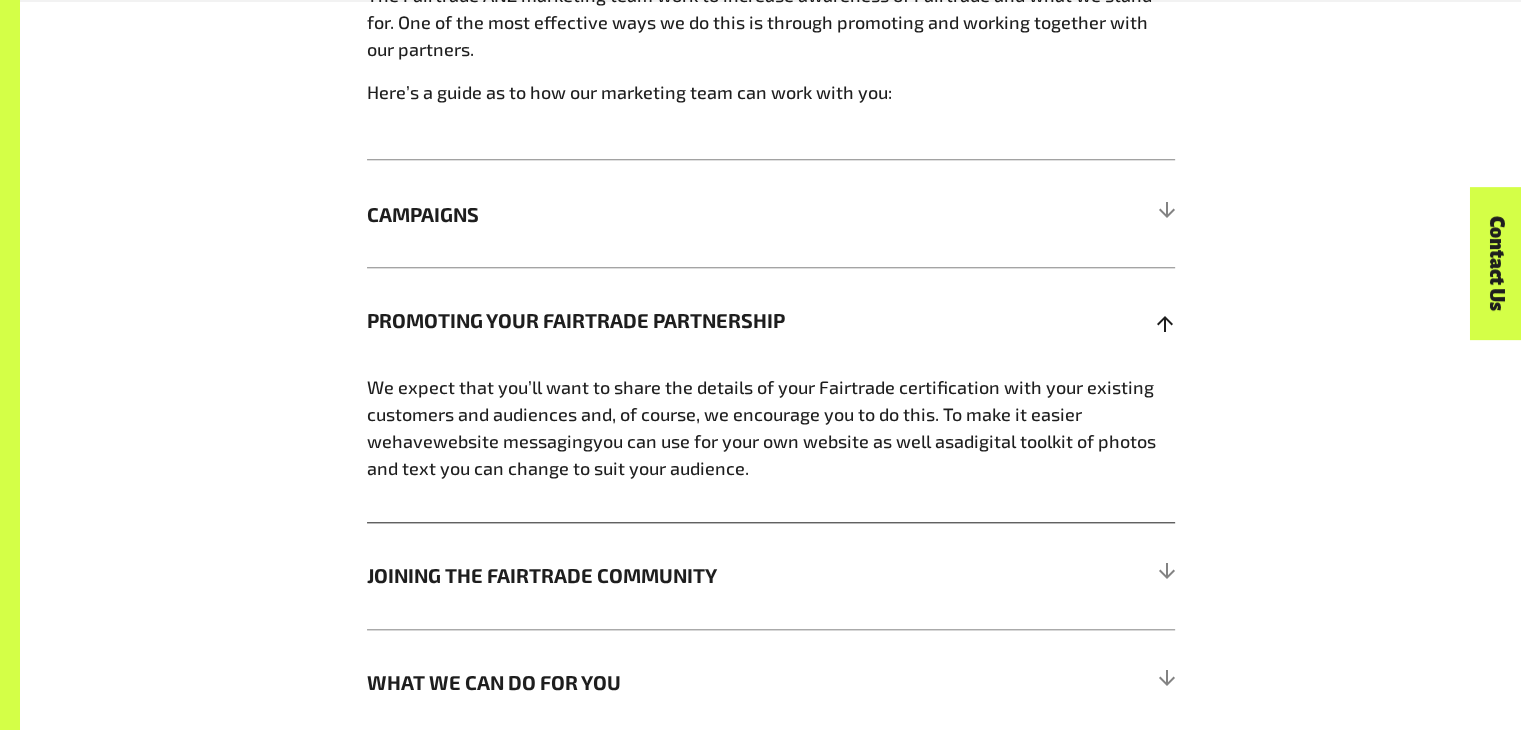scroll, scrollTop: 1795, scrollLeft: 0, axis: vertical 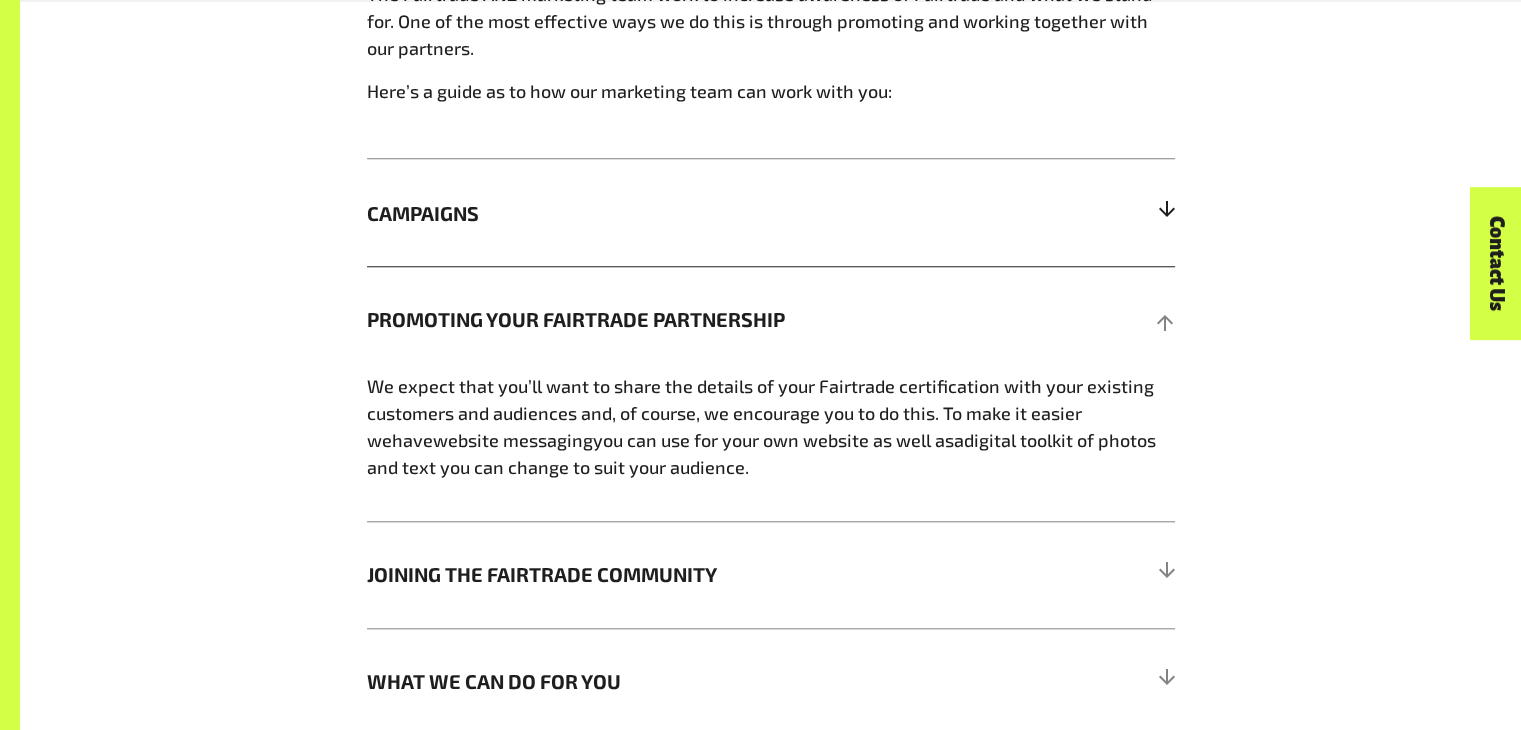 click on "CAMPAIGNS" at bounding box center (670, 213) 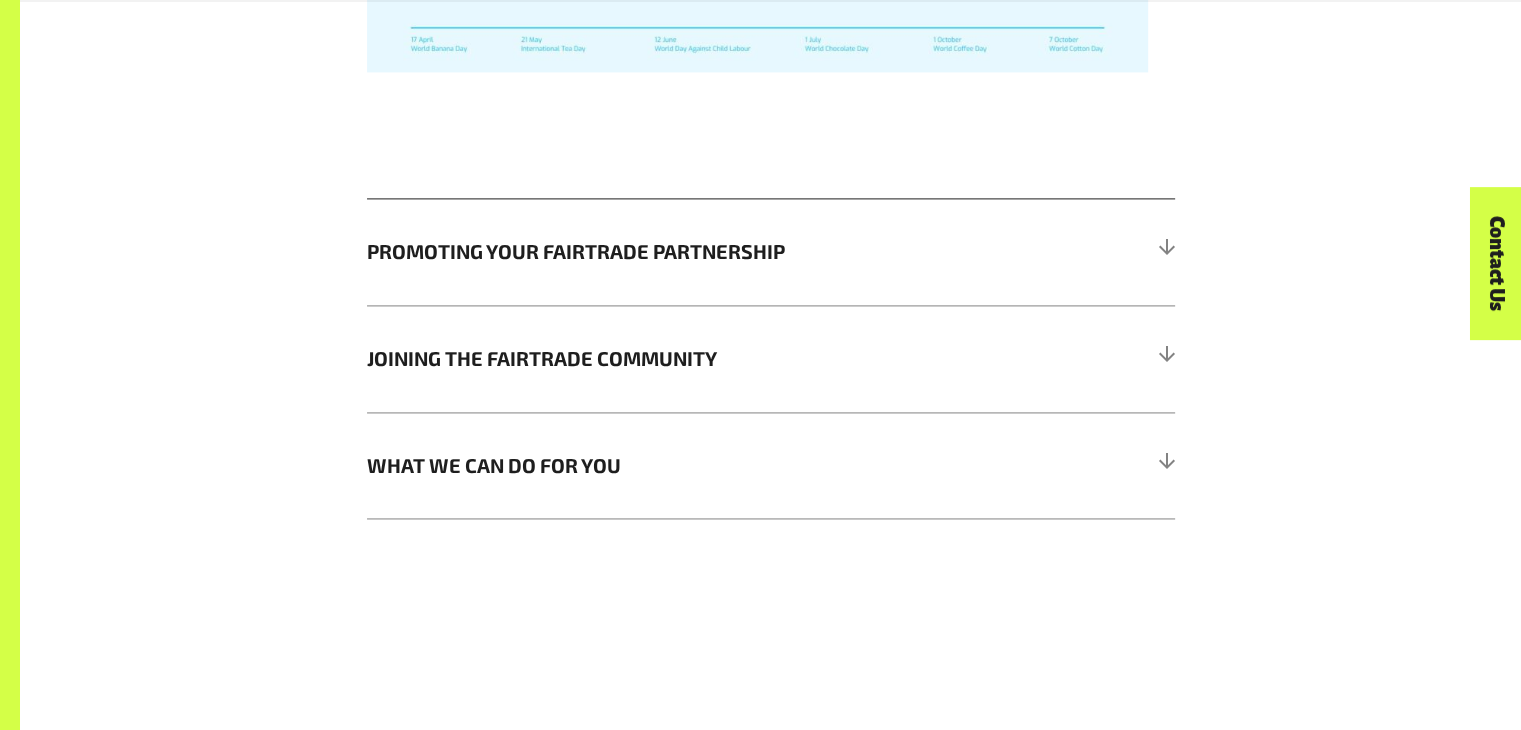 scroll, scrollTop: 2867, scrollLeft: 0, axis: vertical 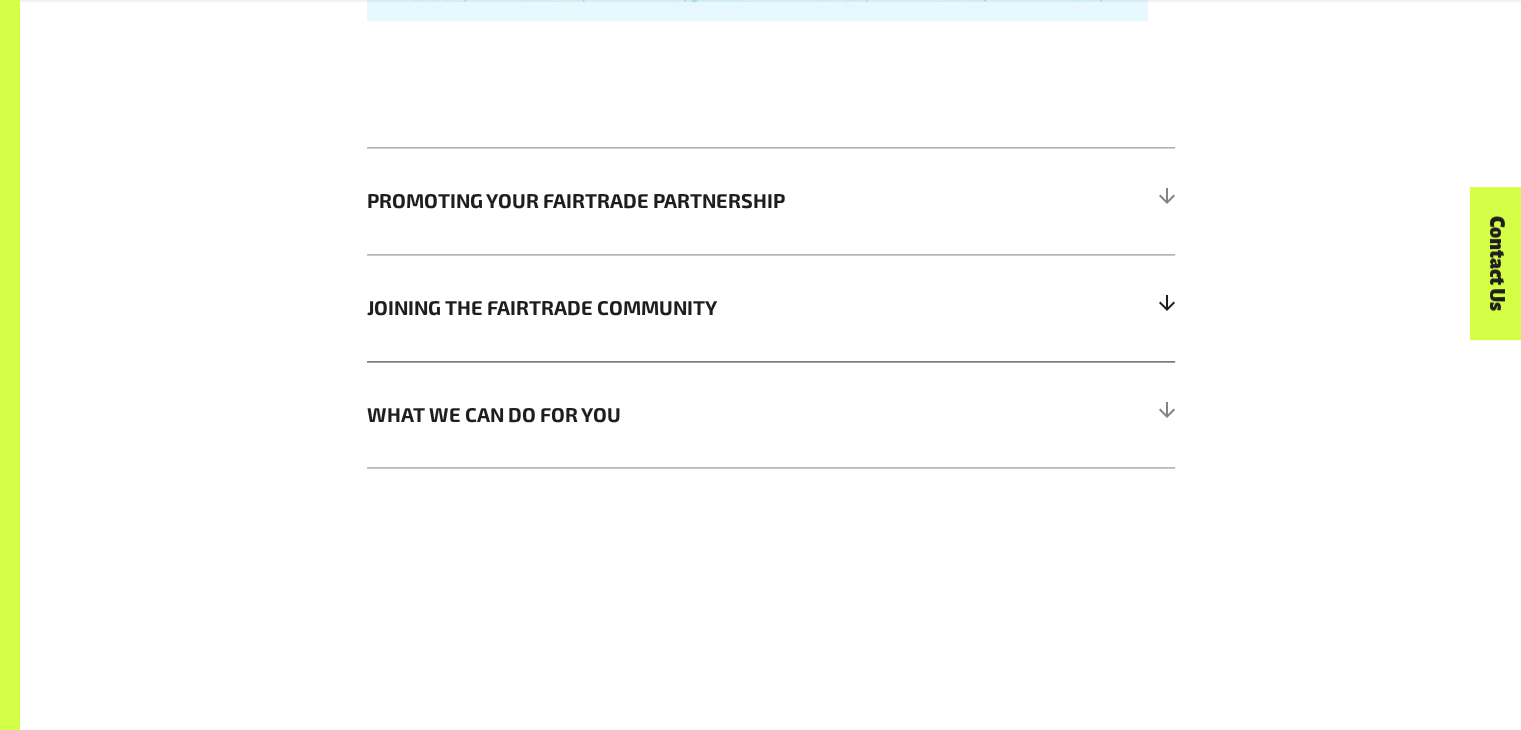 click on "JOINING THE FAIRTRADE COMMUNITY" at bounding box center (670, 307) 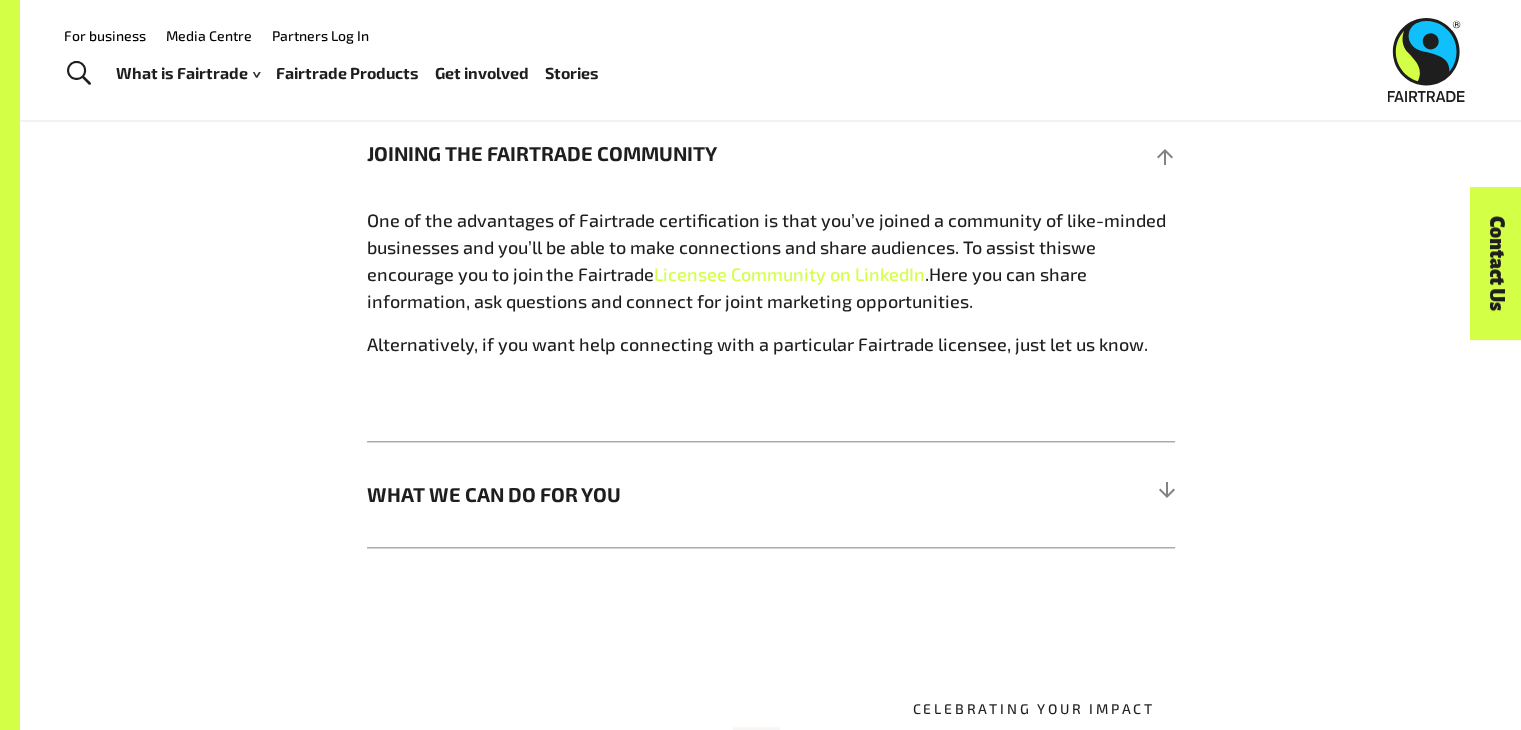 scroll, scrollTop: 2060, scrollLeft: 0, axis: vertical 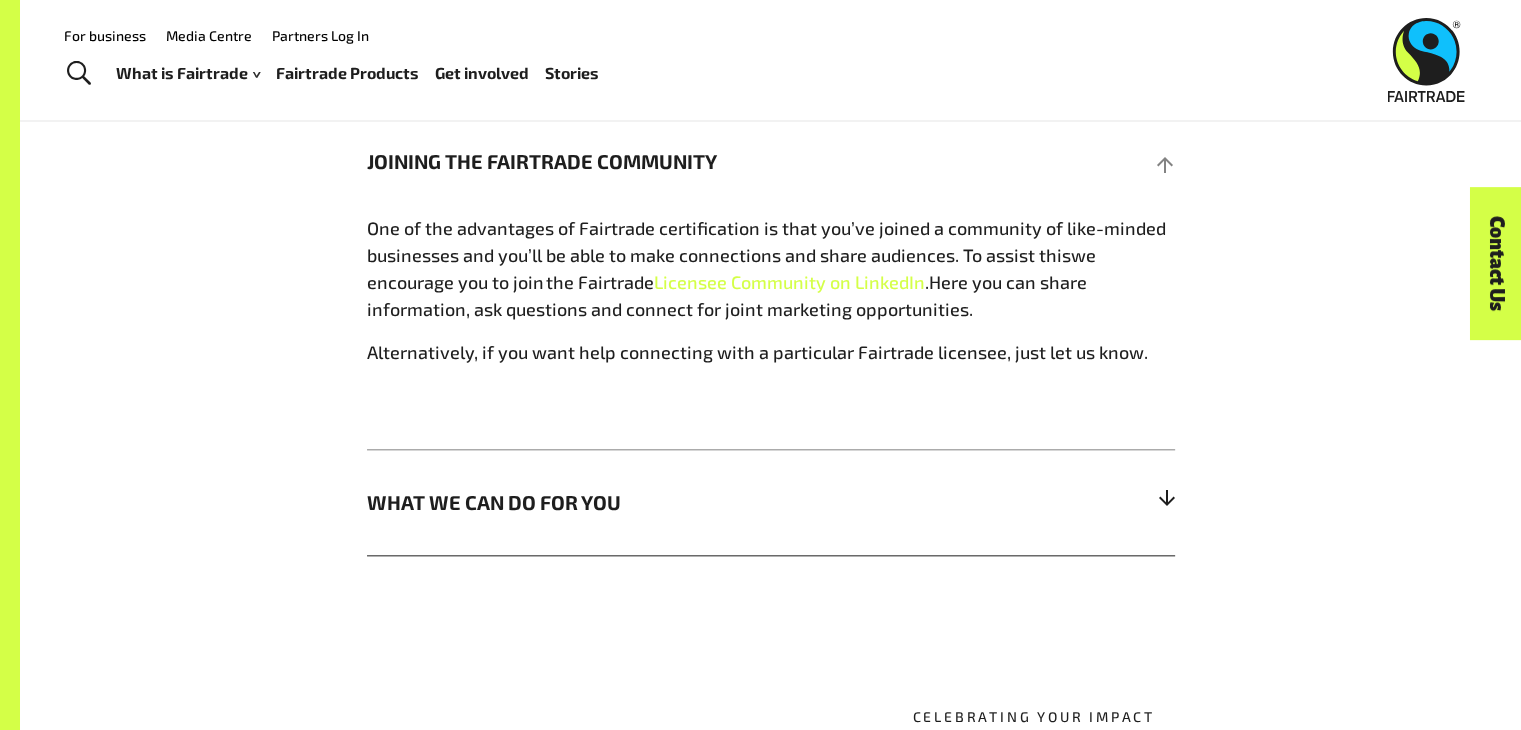 click on "WHAT WE CAN DO FOR YOU" at bounding box center [670, 502] 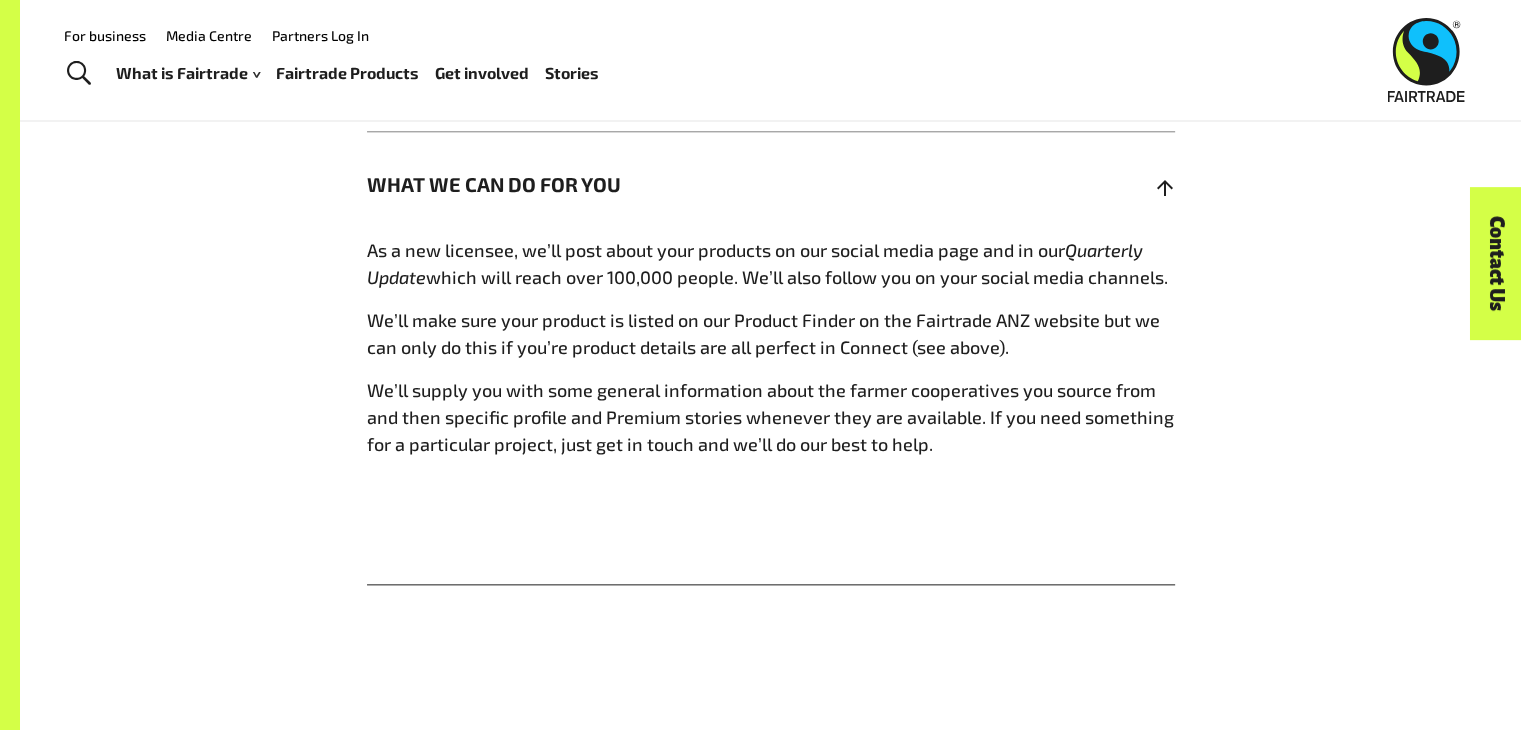 scroll, scrollTop: 2120, scrollLeft: 0, axis: vertical 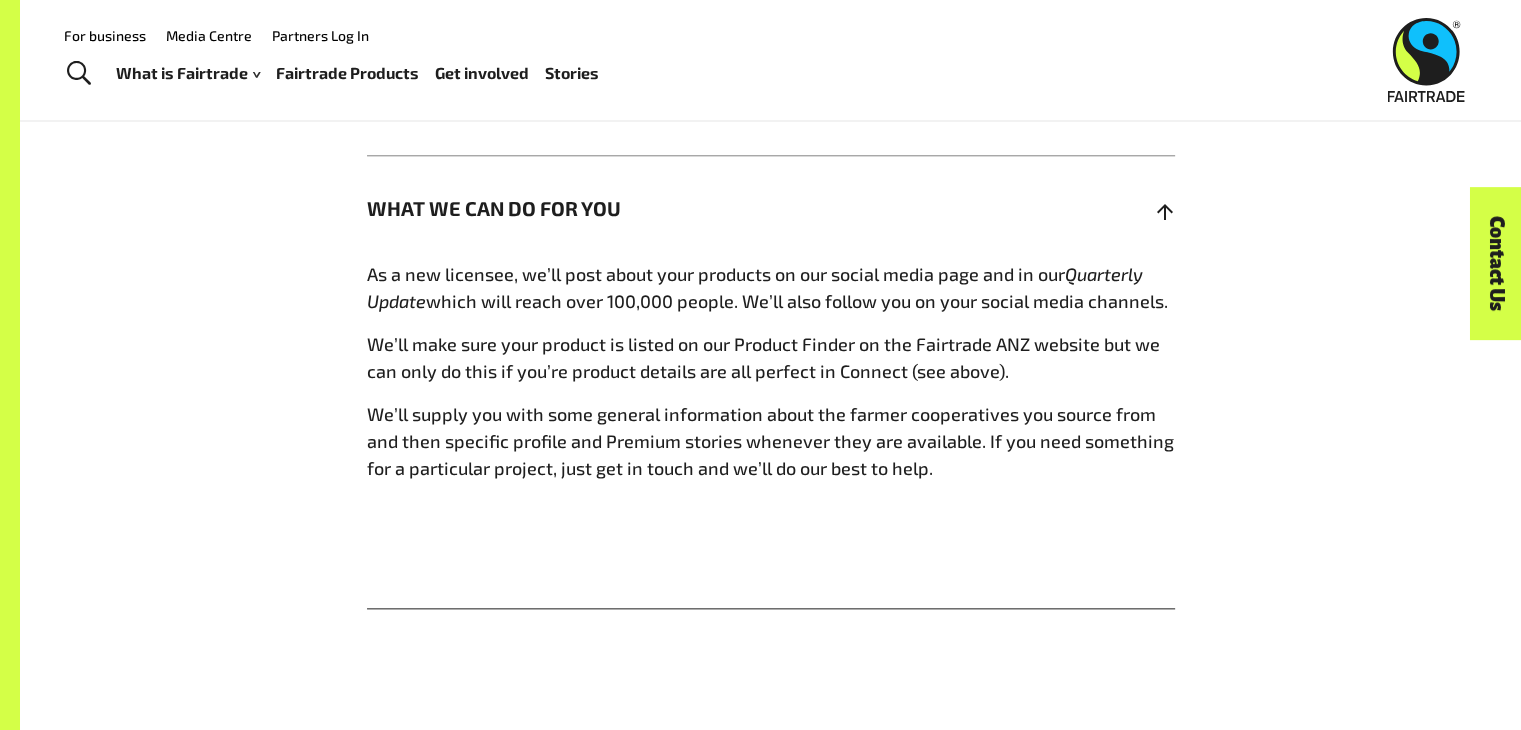 click on "WHAT WE CAN DO FOR YOU" at bounding box center (771, 208) 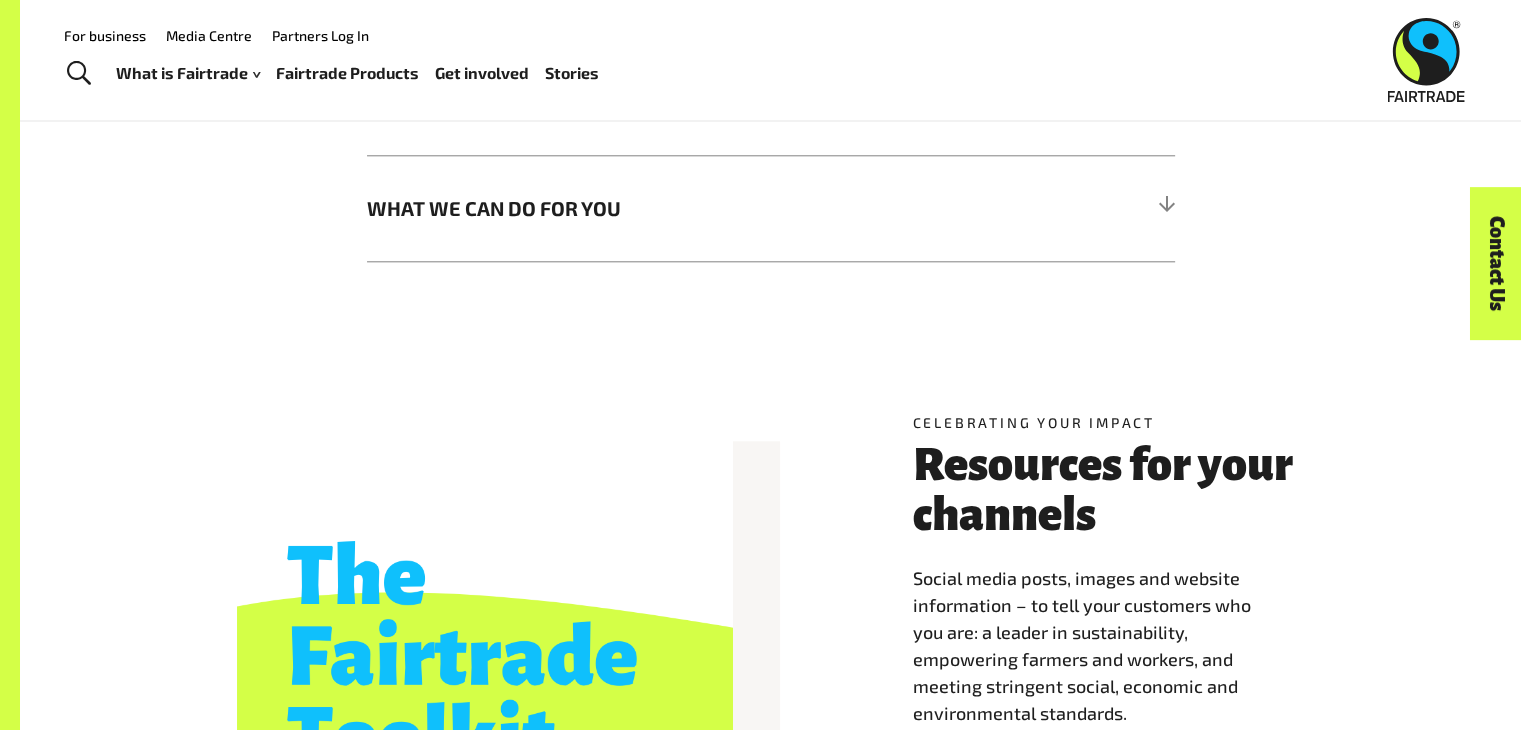 click on "Celebrating your impact
Resources for your channels
Social media posts, images and website information – to tell your customers who you are: a leader in sustainability, empowering farmers and workers, and meeting stringent social, economic and environmental standards.
Get sharing" at bounding box center [770, 626] 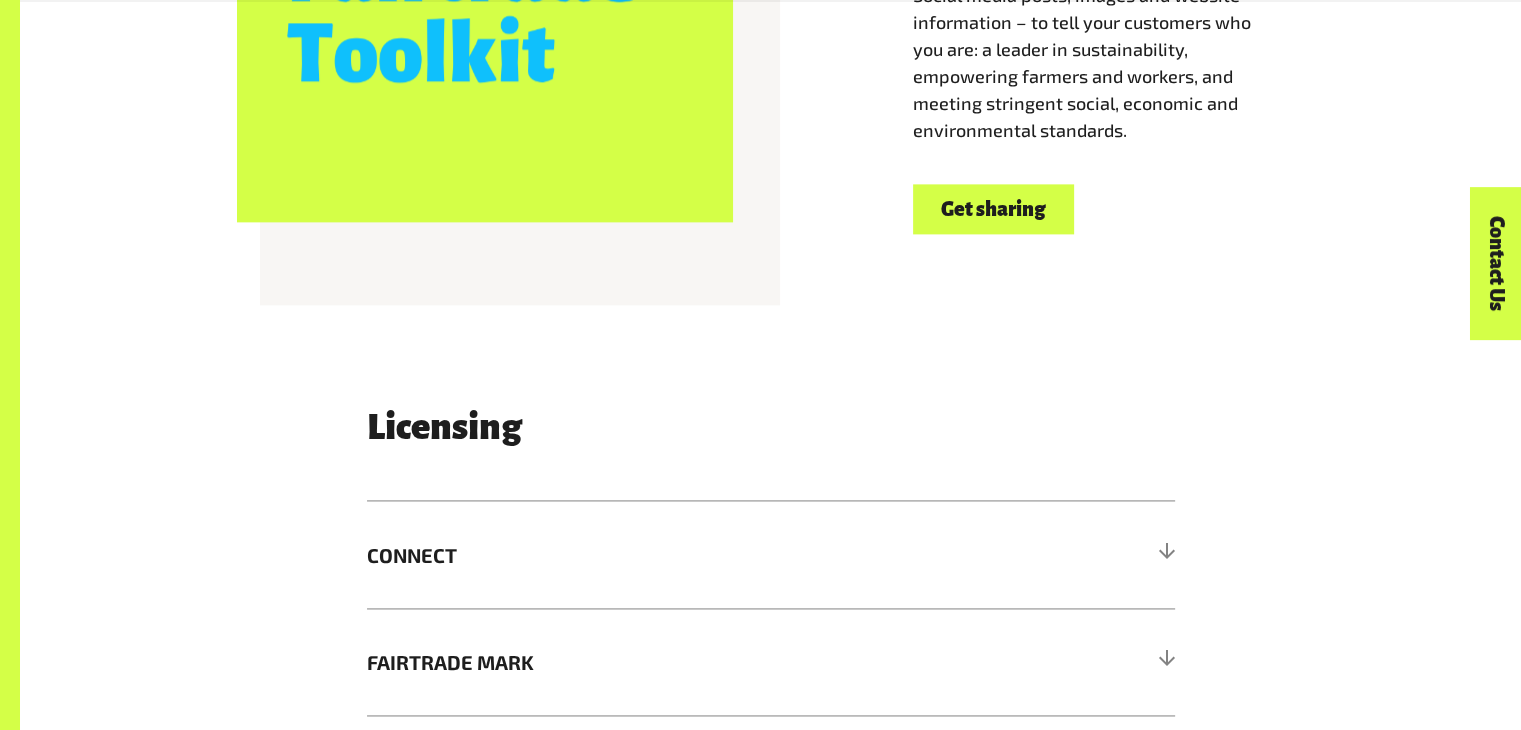 scroll, scrollTop: 2756, scrollLeft: 0, axis: vertical 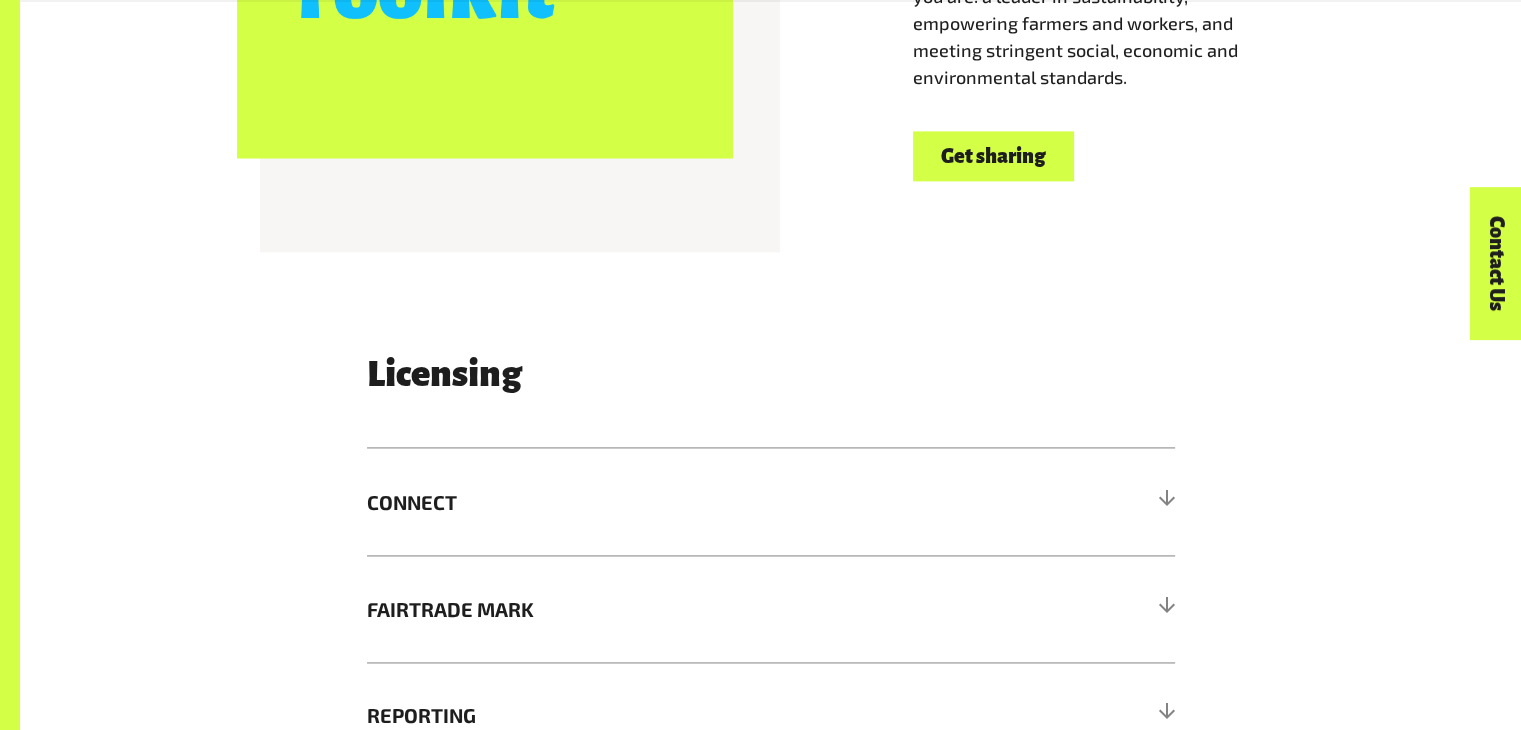 click on "Licensing
CONNECT
Login to Connect
Fairtrade uses an online system to help you maintain and manage your supply chain details, register products for sale and record artwork approvals as well as reporting quarterly sales figures. Your login details were sent to you in your welcome email from us.
We have developed a series of training videos for Connect that you can access via our  YouTube channel .
You are currently licensed to apply the Fairtrade Mark to all products listed on your profile in Connect. If you wish to add new products, change the product range, composition, supplier or packaging, please update the details in Connect so that they can be approved
FAIRTRADE MARK
of Connect." at bounding box center [771, 561] 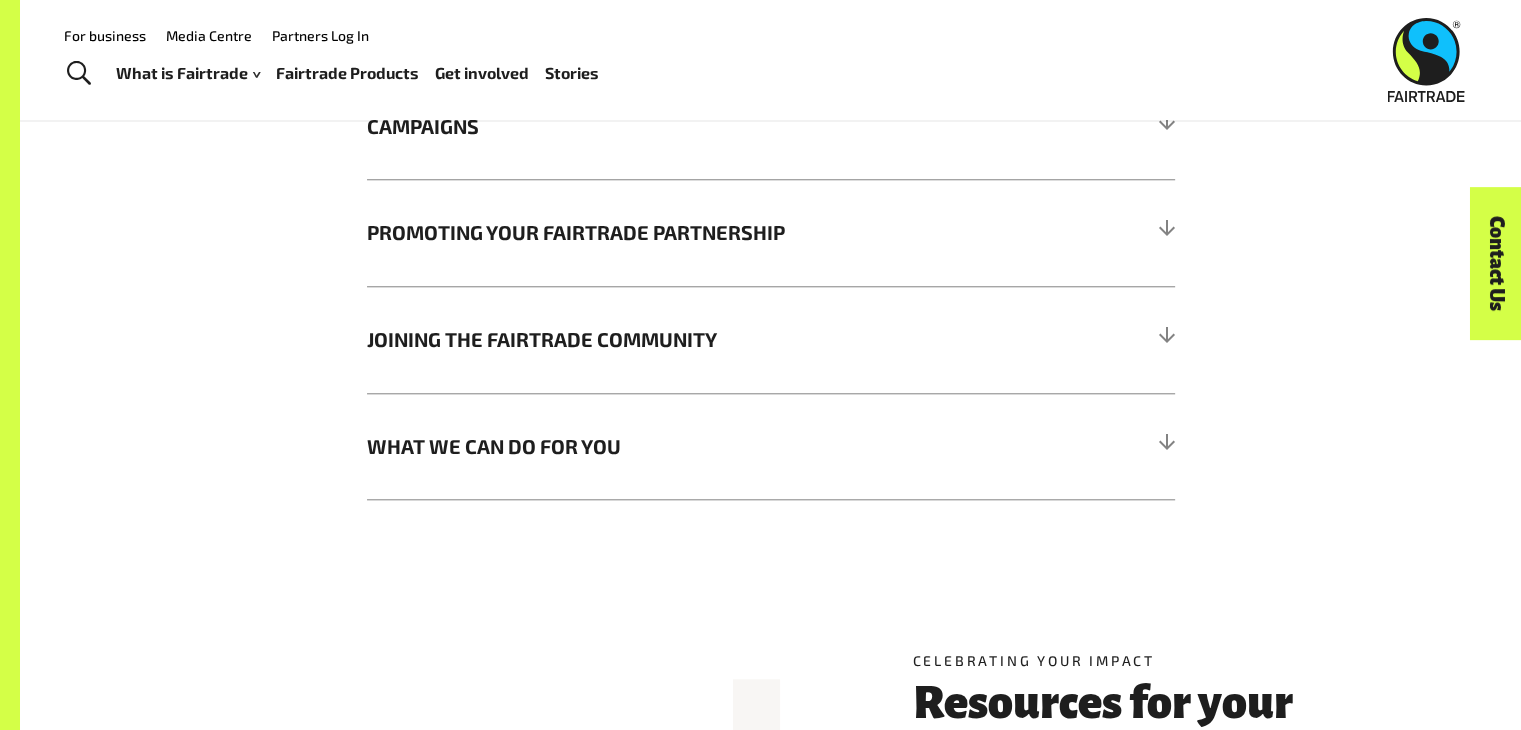 click on "WHAT WE CAN DO FOR YOU" at bounding box center [771, 446] 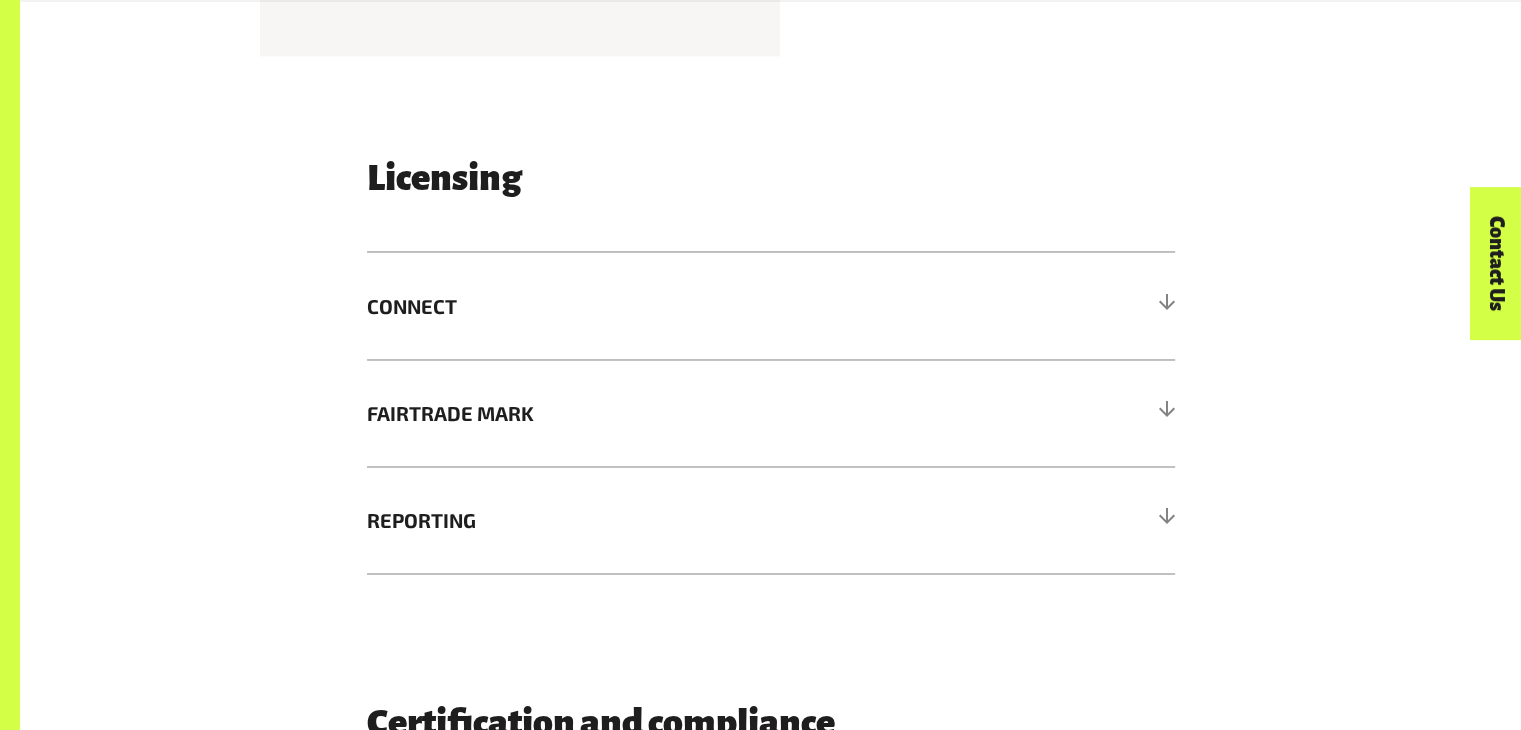 scroll, scrollTop: 3308, scrollLeft: 0, axis: vertical 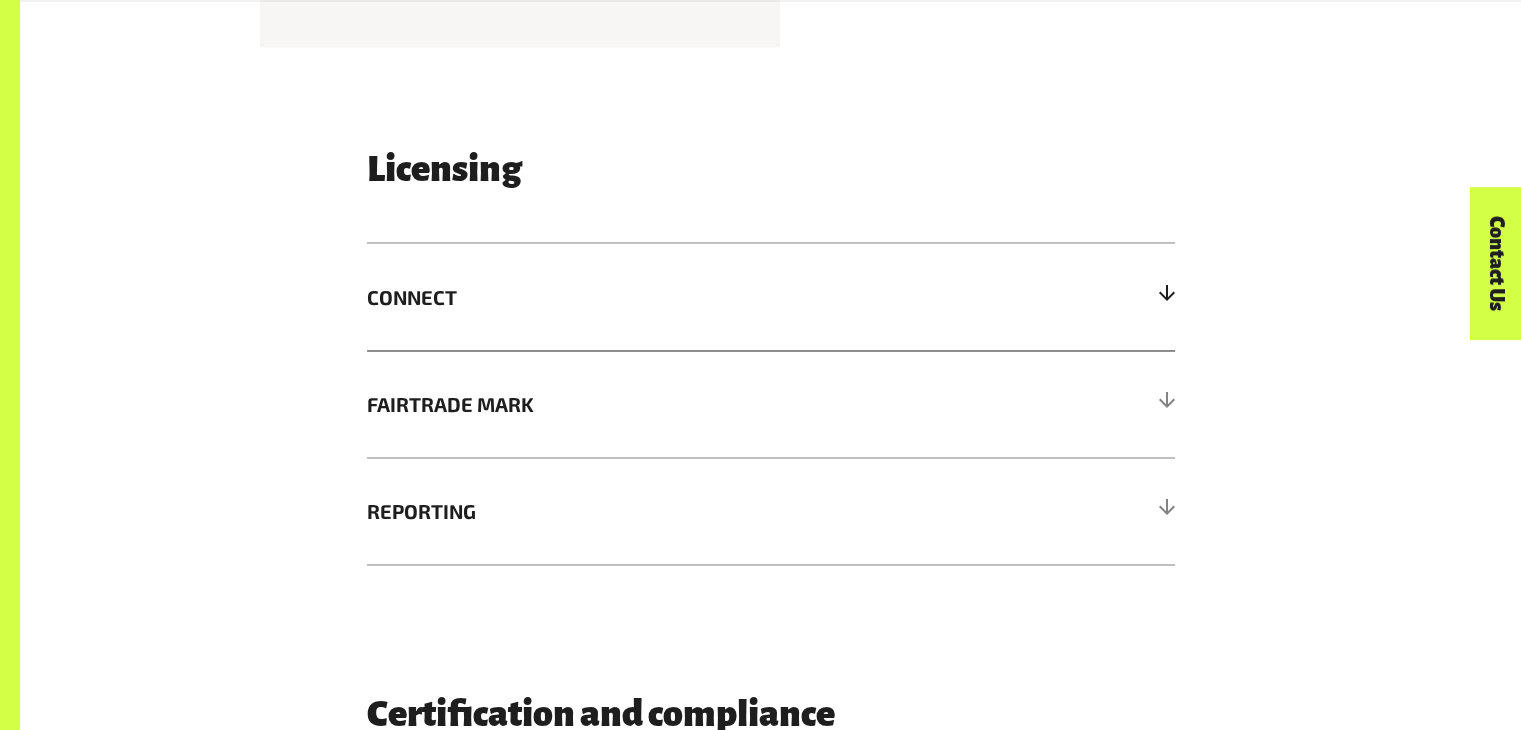 click on "CONNECT" at bounding box center (771, 296) 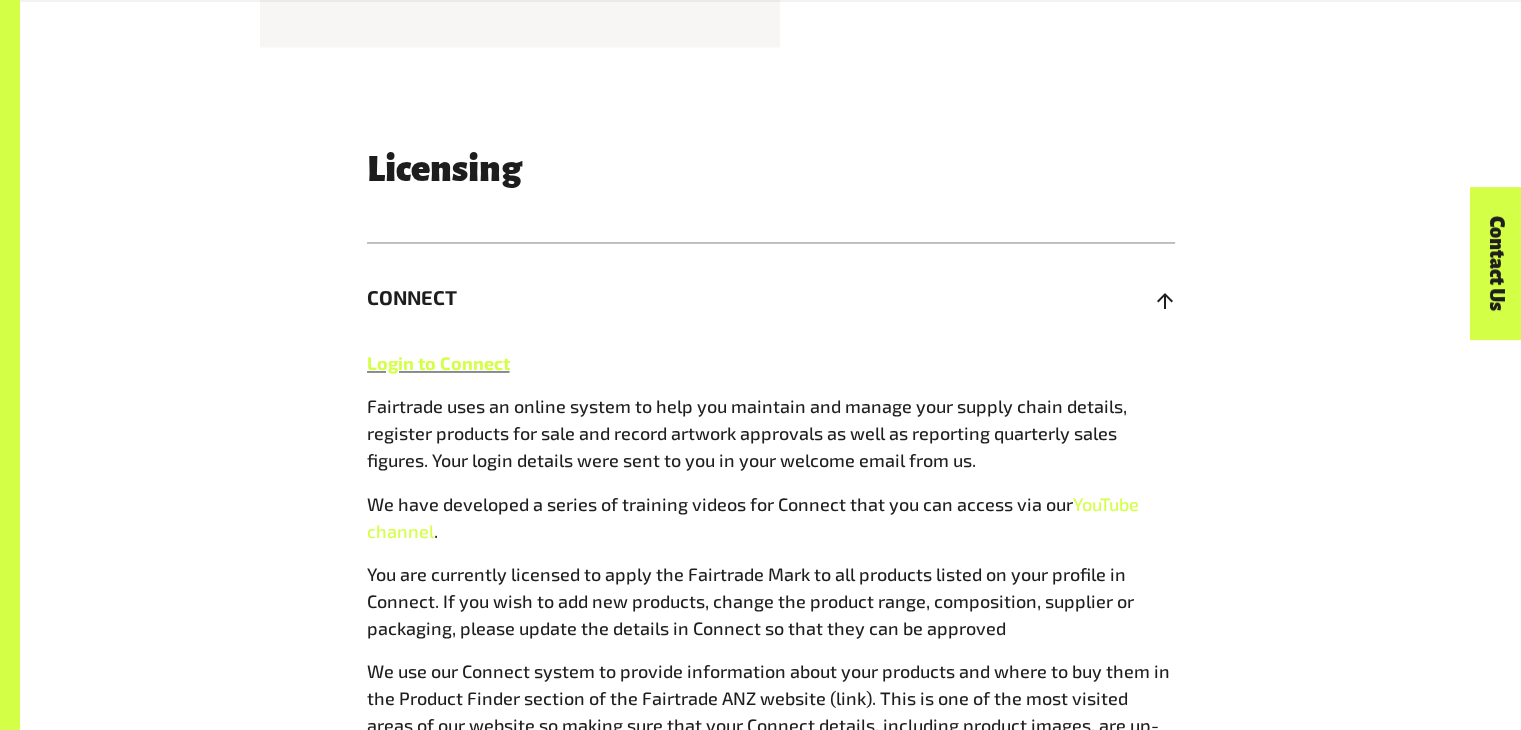 click on "CONNECT" at bounding box center (670, 297) 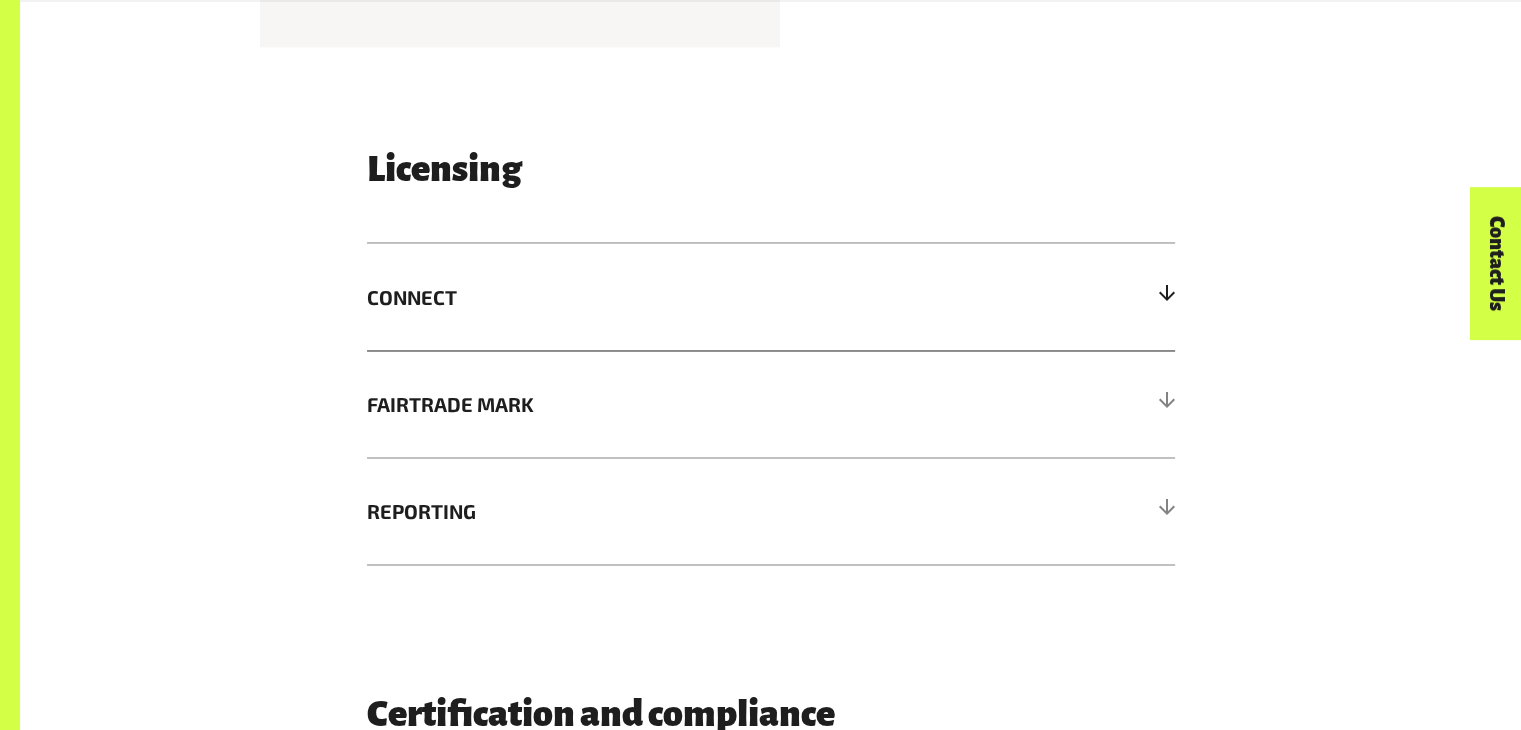scroll, scrollTop: 3494, scrollLeft: 0, axis: vertical 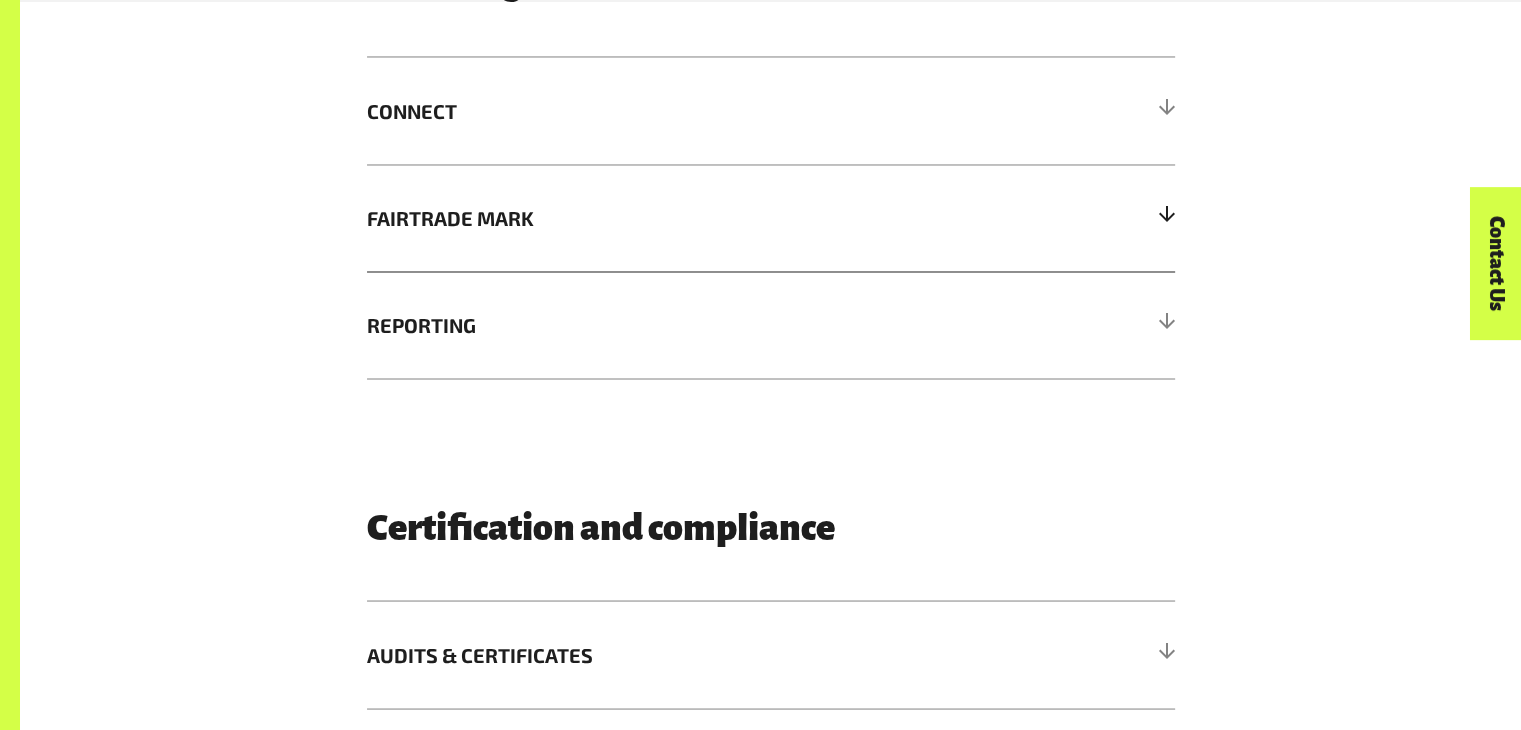 click on "FAIRTRADE MARK" at bounding box center (771, 217) 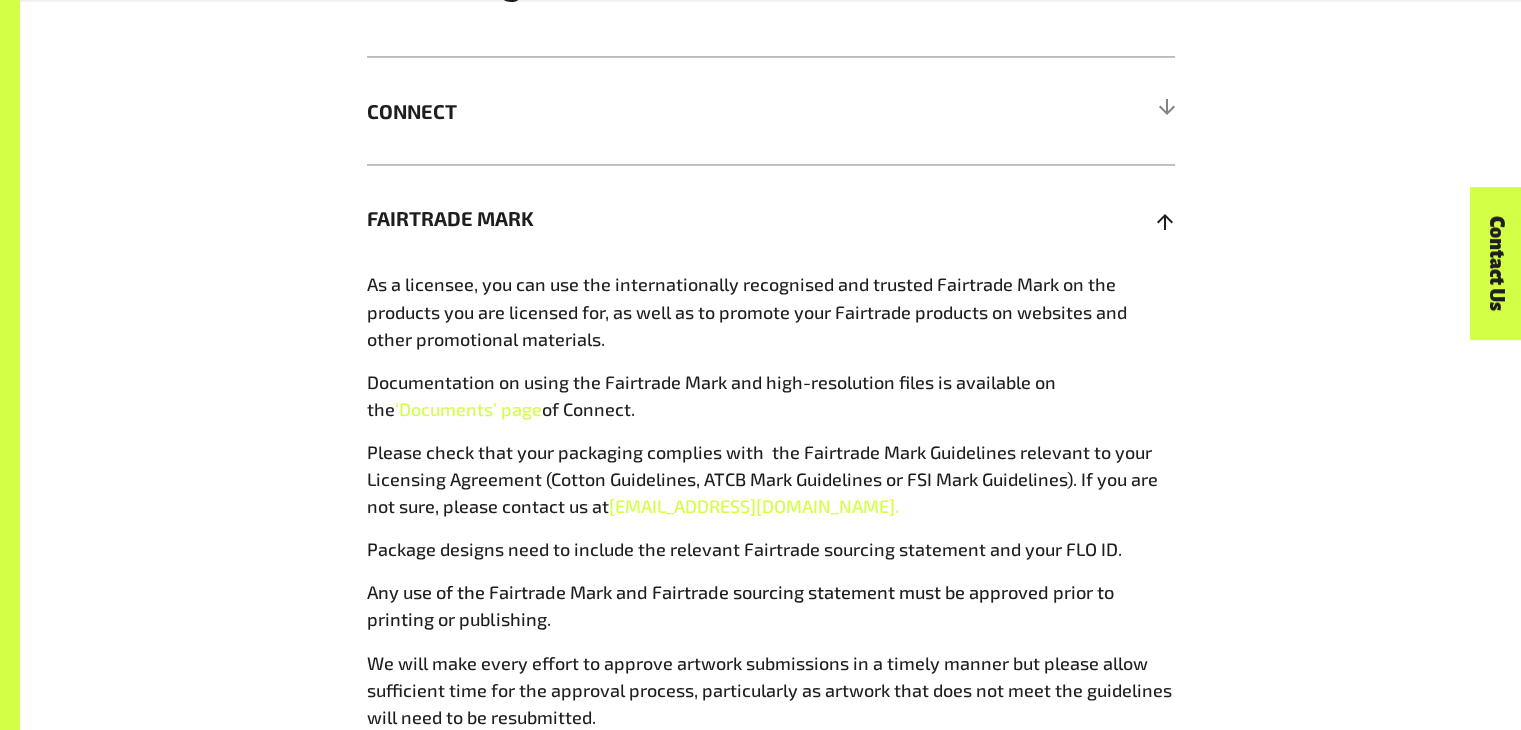 click on "FAIRTRADE MARK" at bounding box center [670, 218] 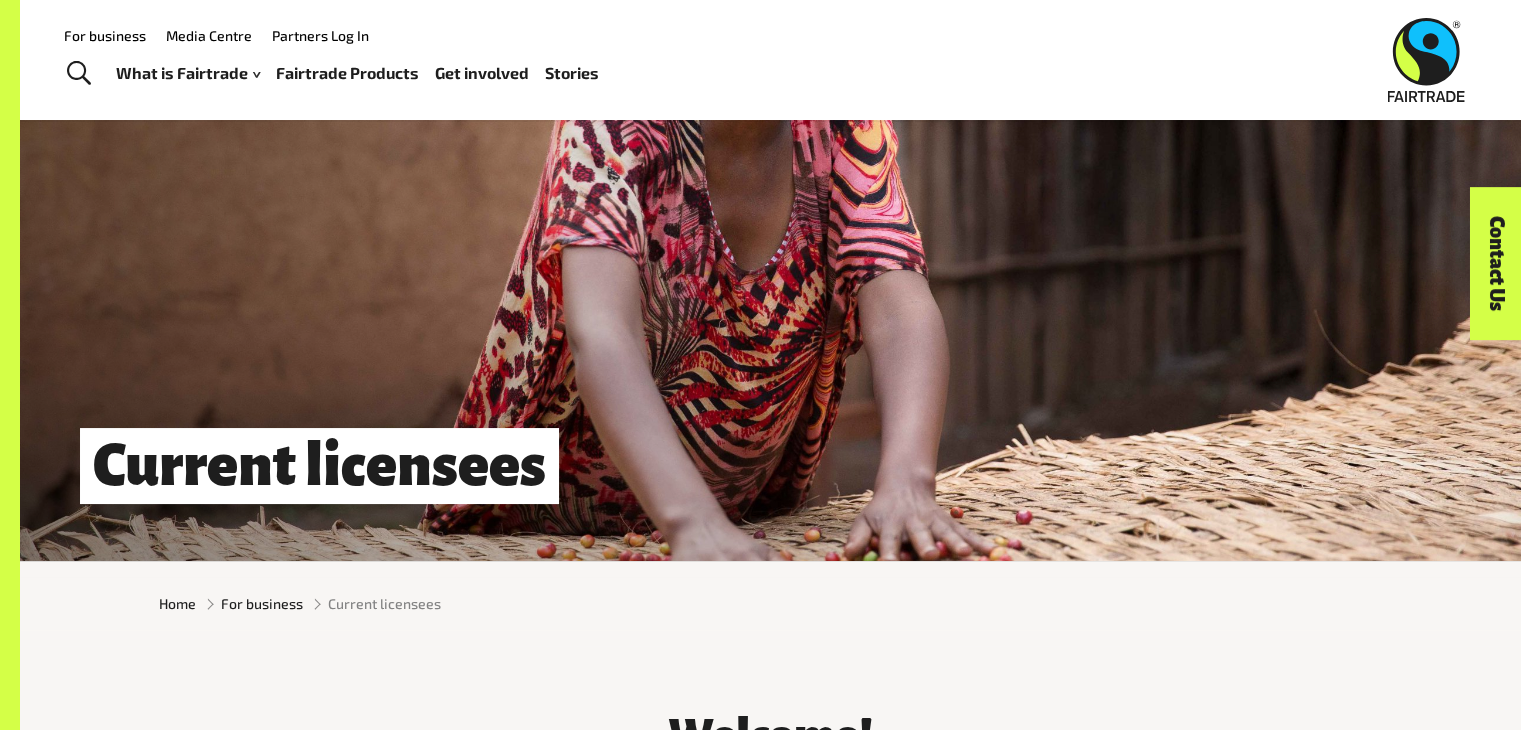 scroll, scrollTop: 46, scrollLeft: 0, axis: vertical 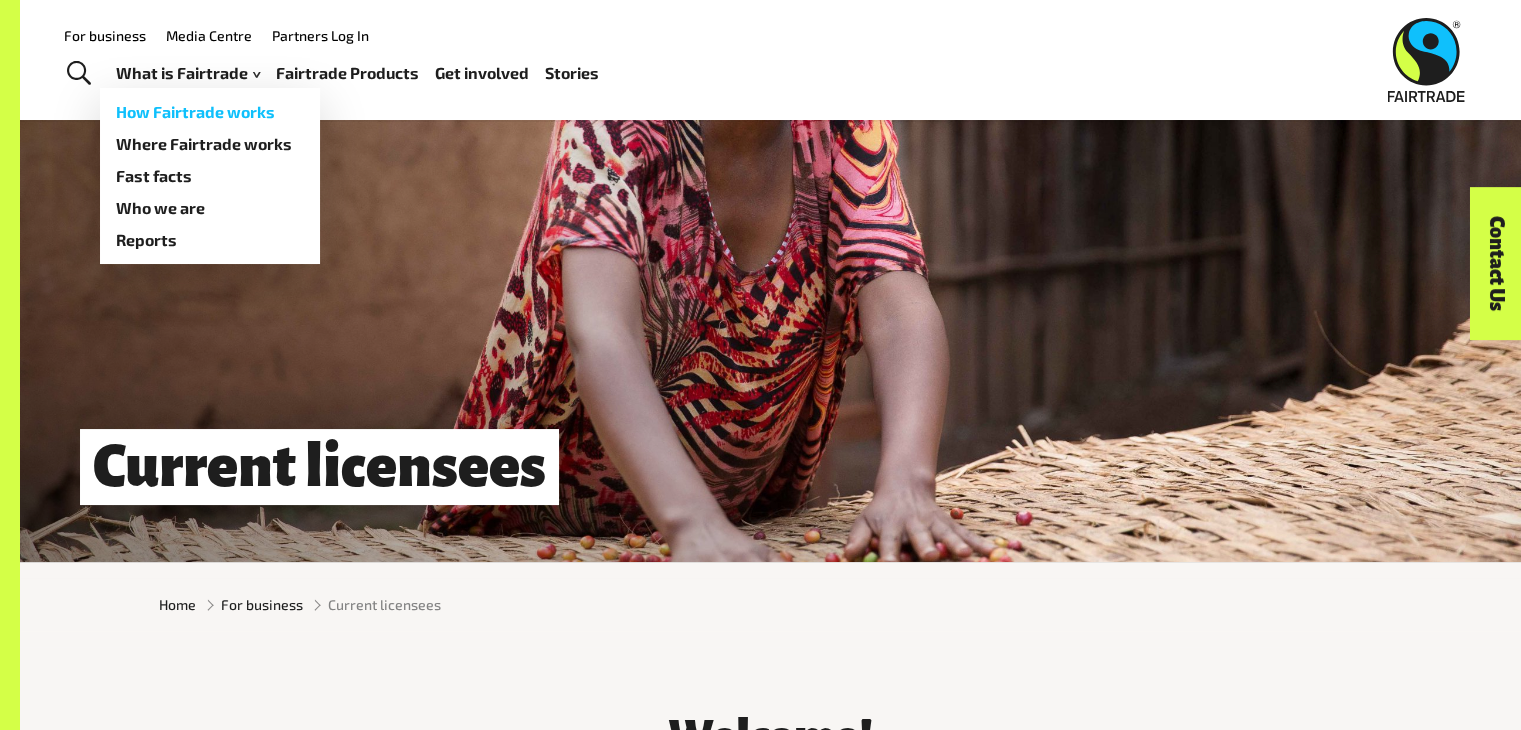 click on "How Fairtrade works" at bounding box center (210, 112) 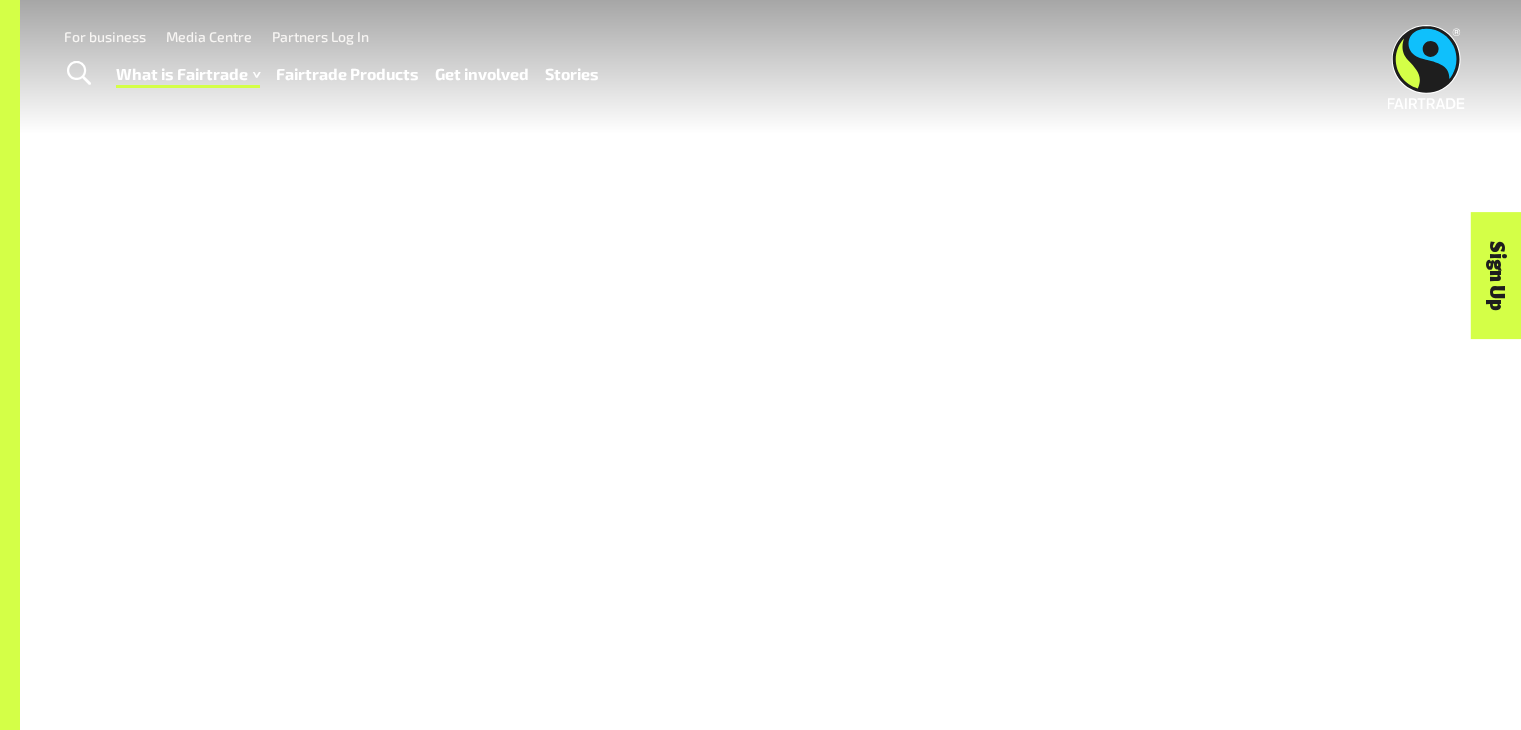 scroll, scrollTop: 0, scrollLeft: 0, axis: both 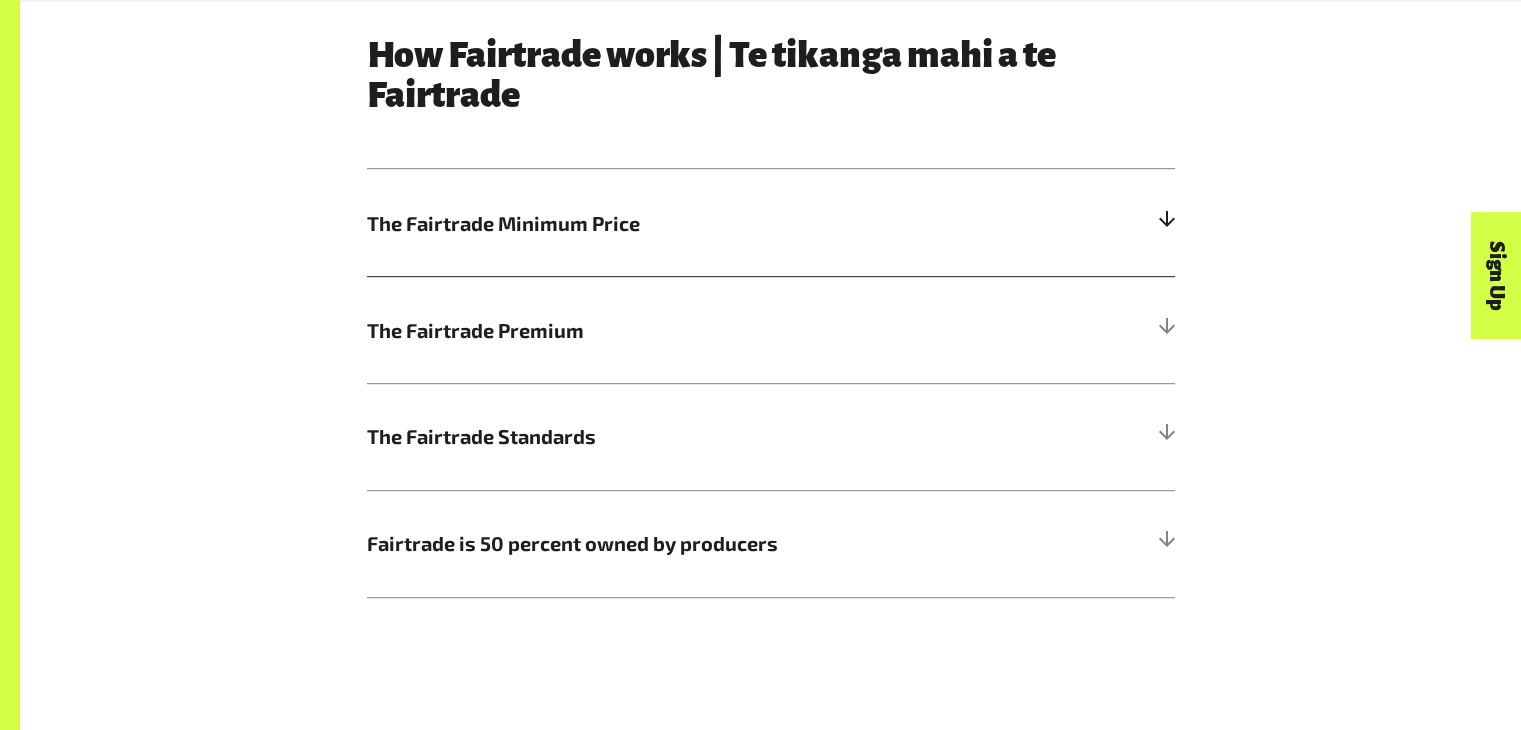 click on "The Fairtrade Minimum Price" at bounding box center [670, 223] 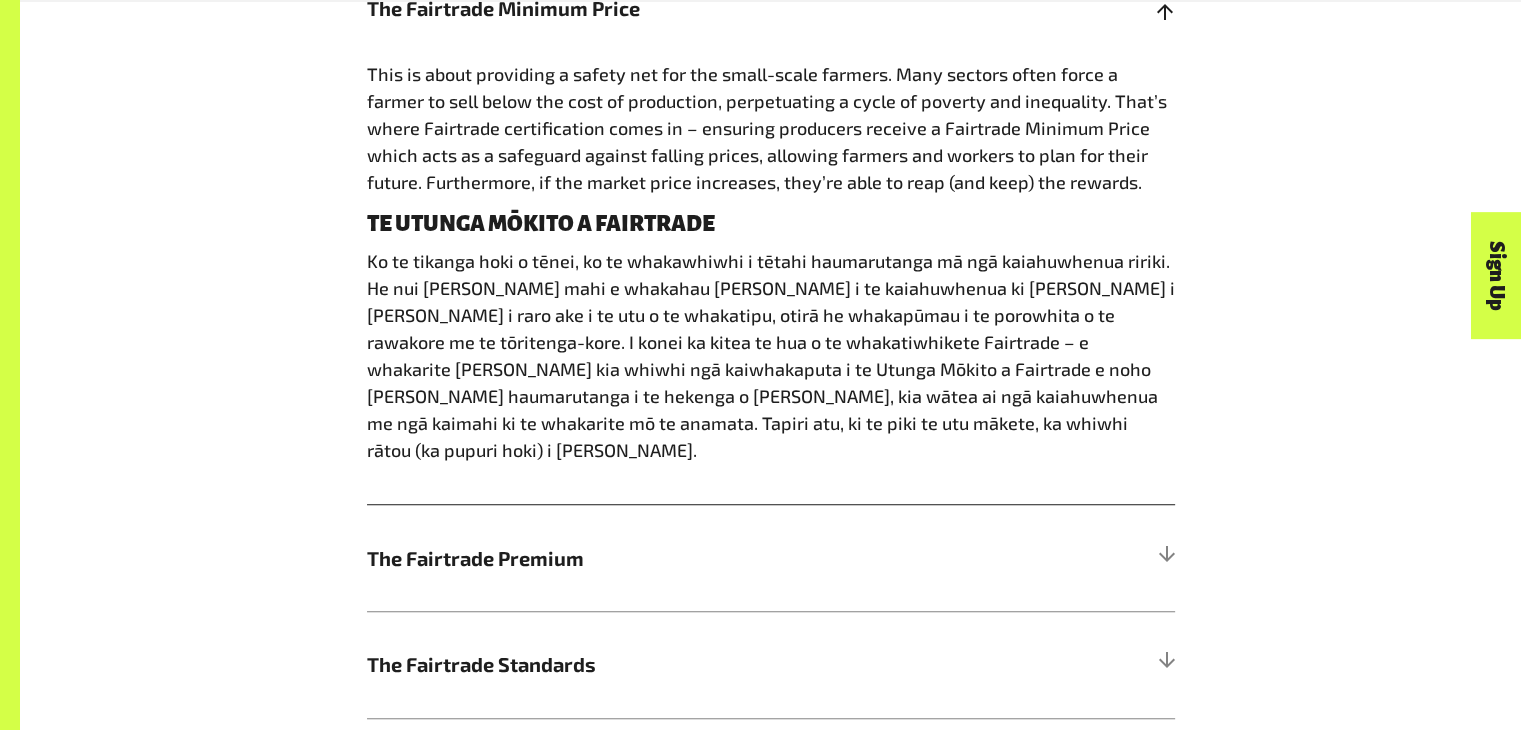 scroll, scrollTop: 1496, scrollLeft: 0, axis: vertical 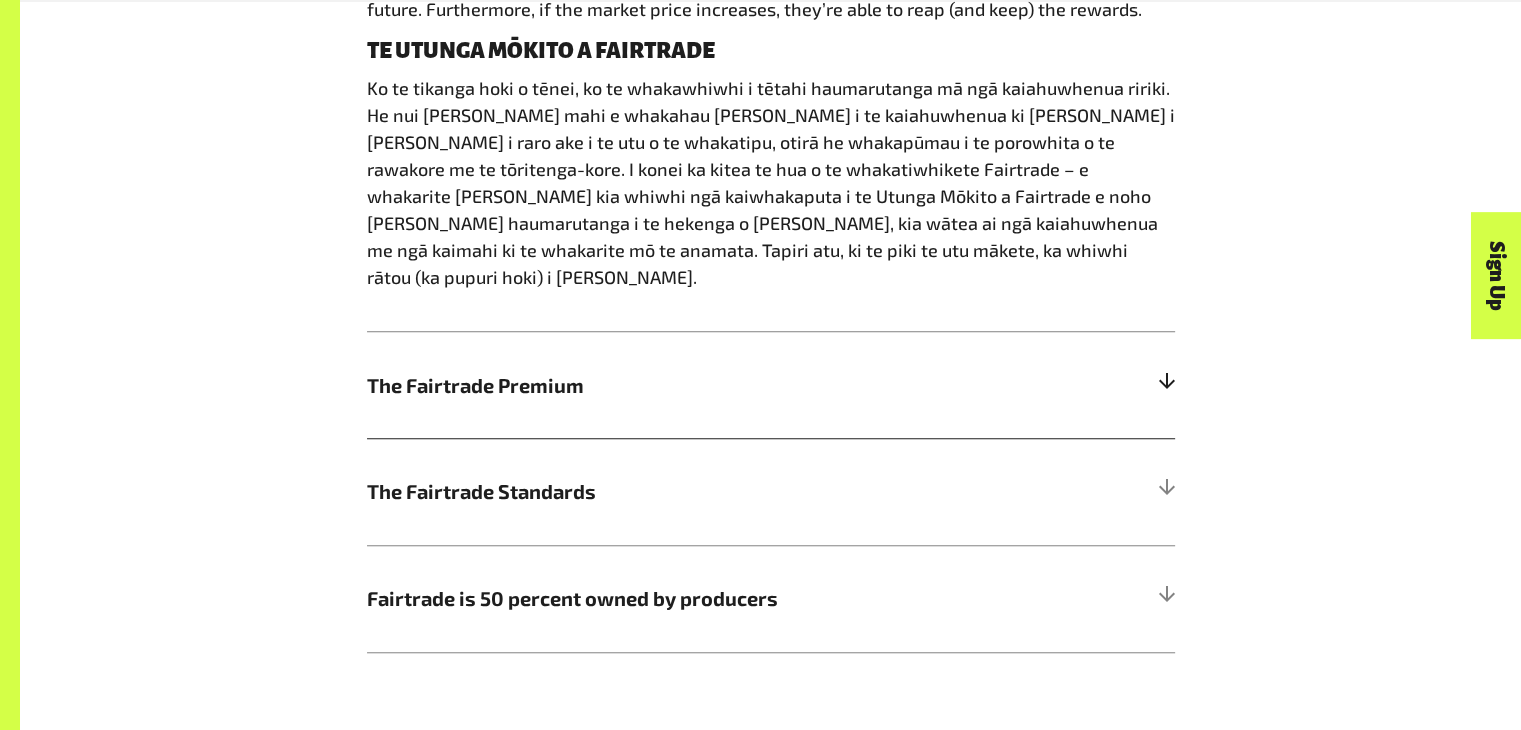 click on "The Fairtrade Premium" at bounding box center (771, 384) 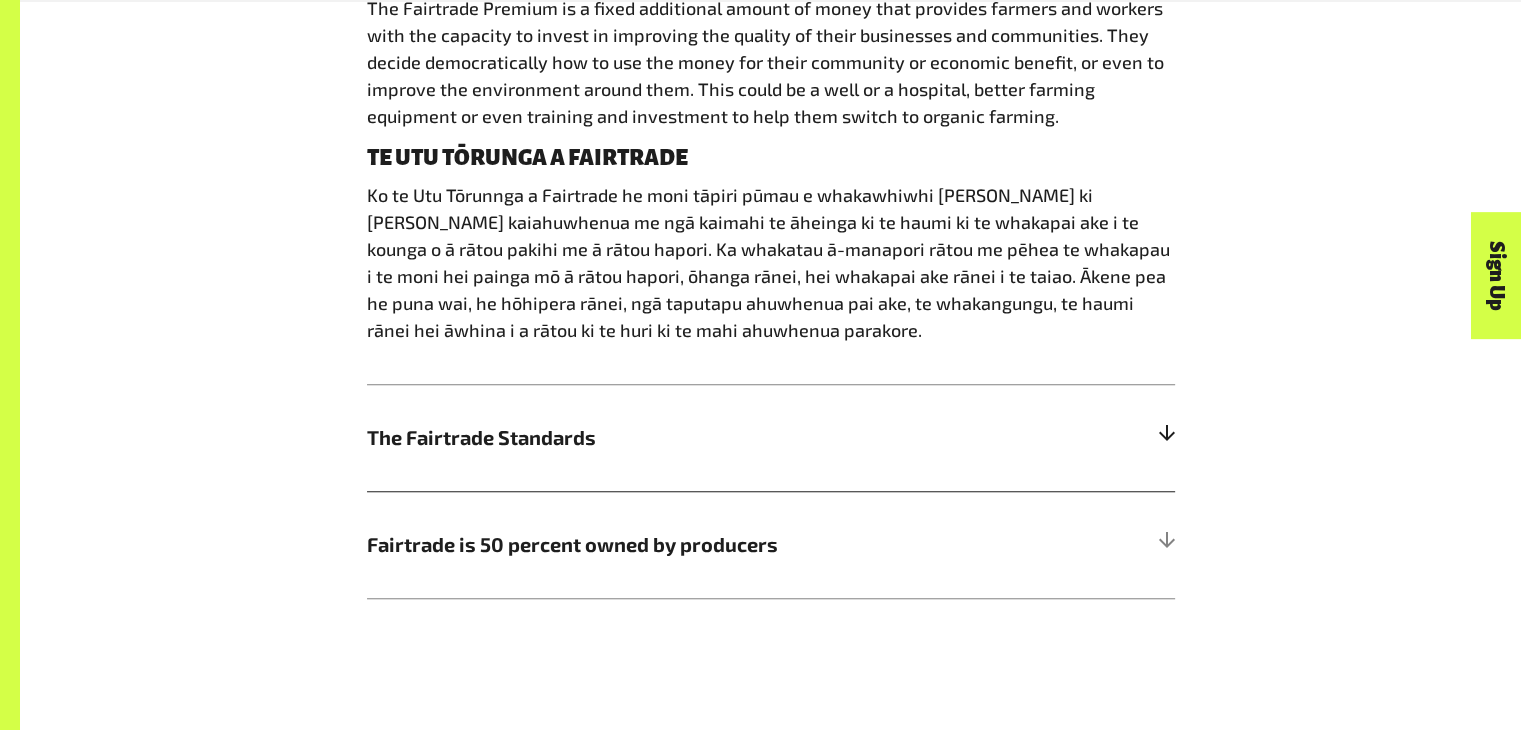 click on "The Fairtrade Standards" at bounding box center [771, 437] 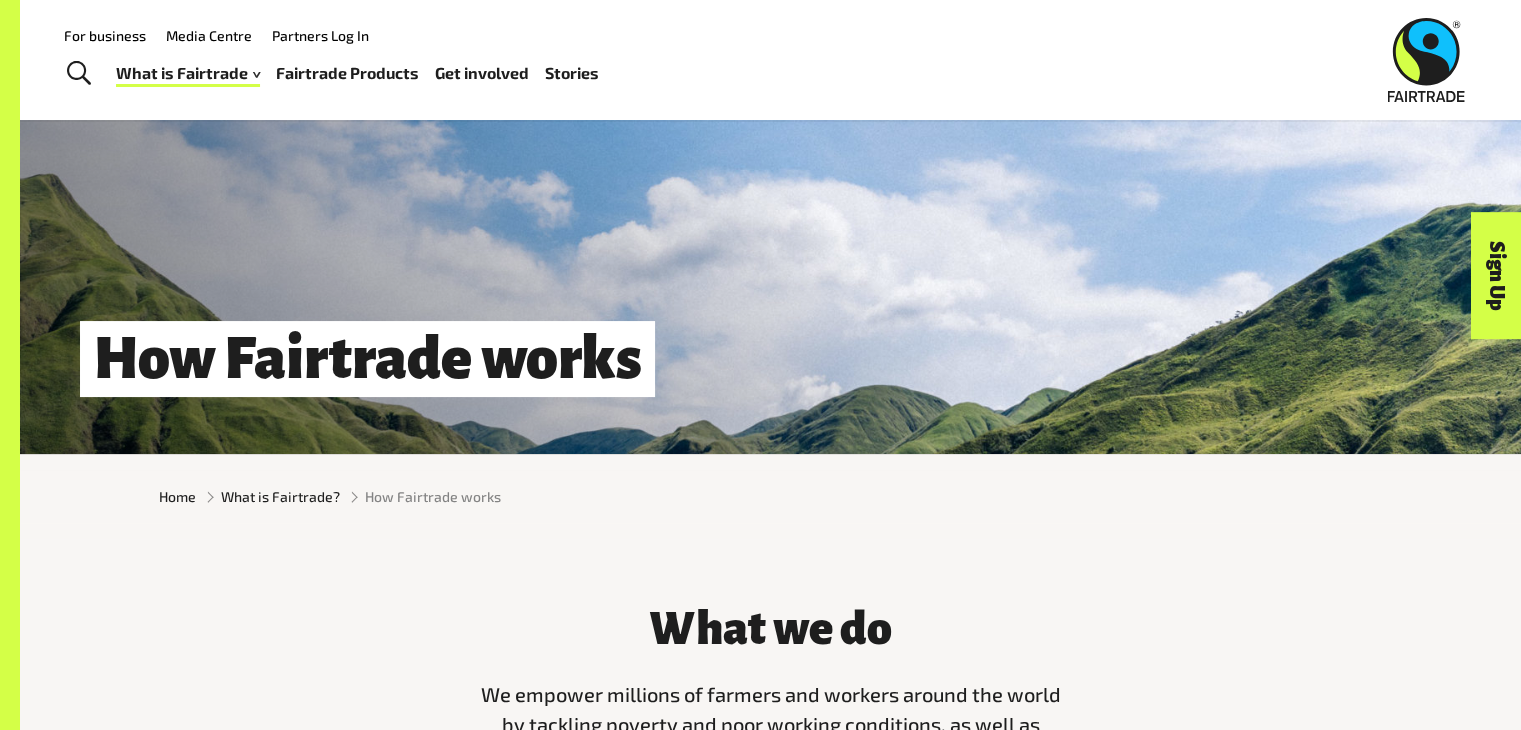 scroll, scrollTop: 90, scrollLeft: 0, axis: vertical 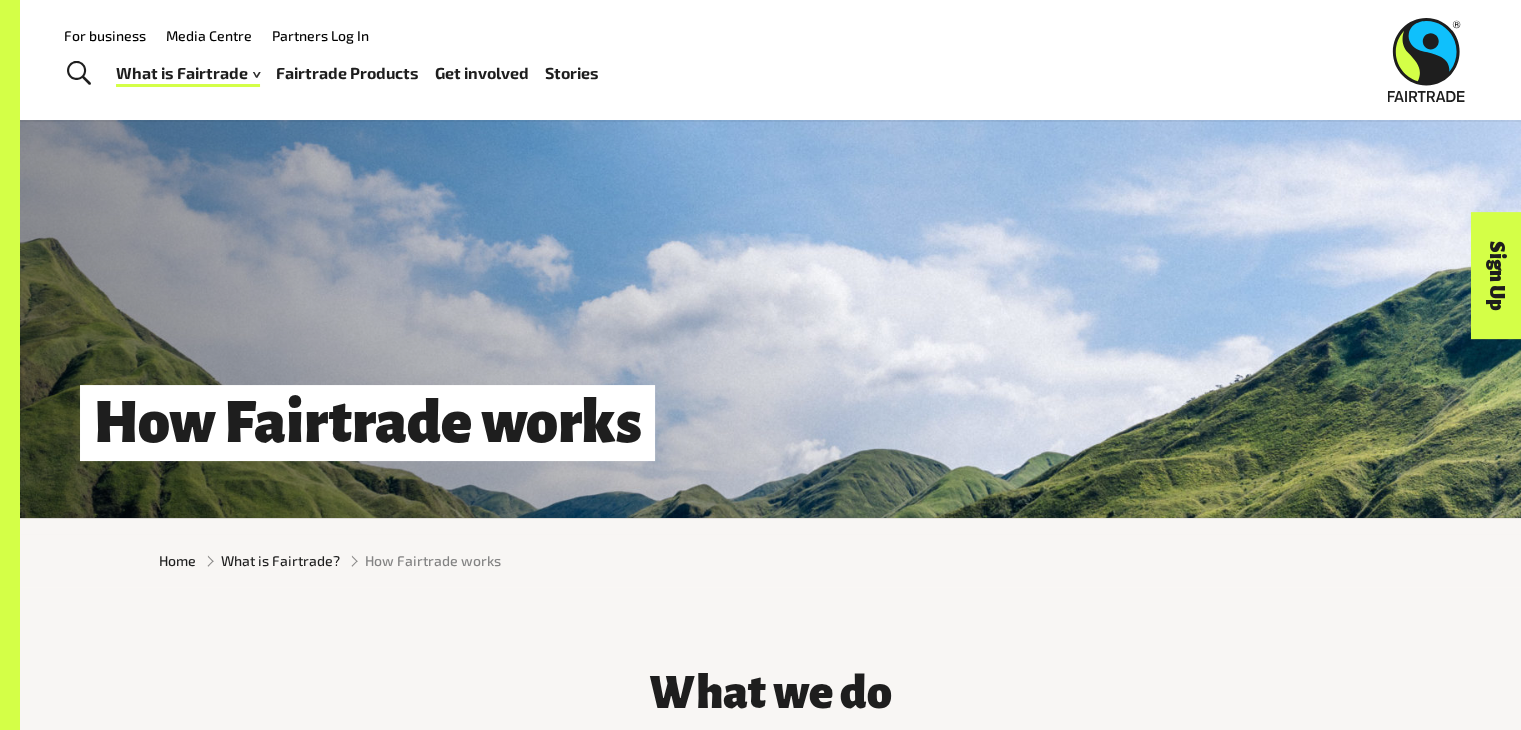 click on "For business" at bounding box center (105, 35) 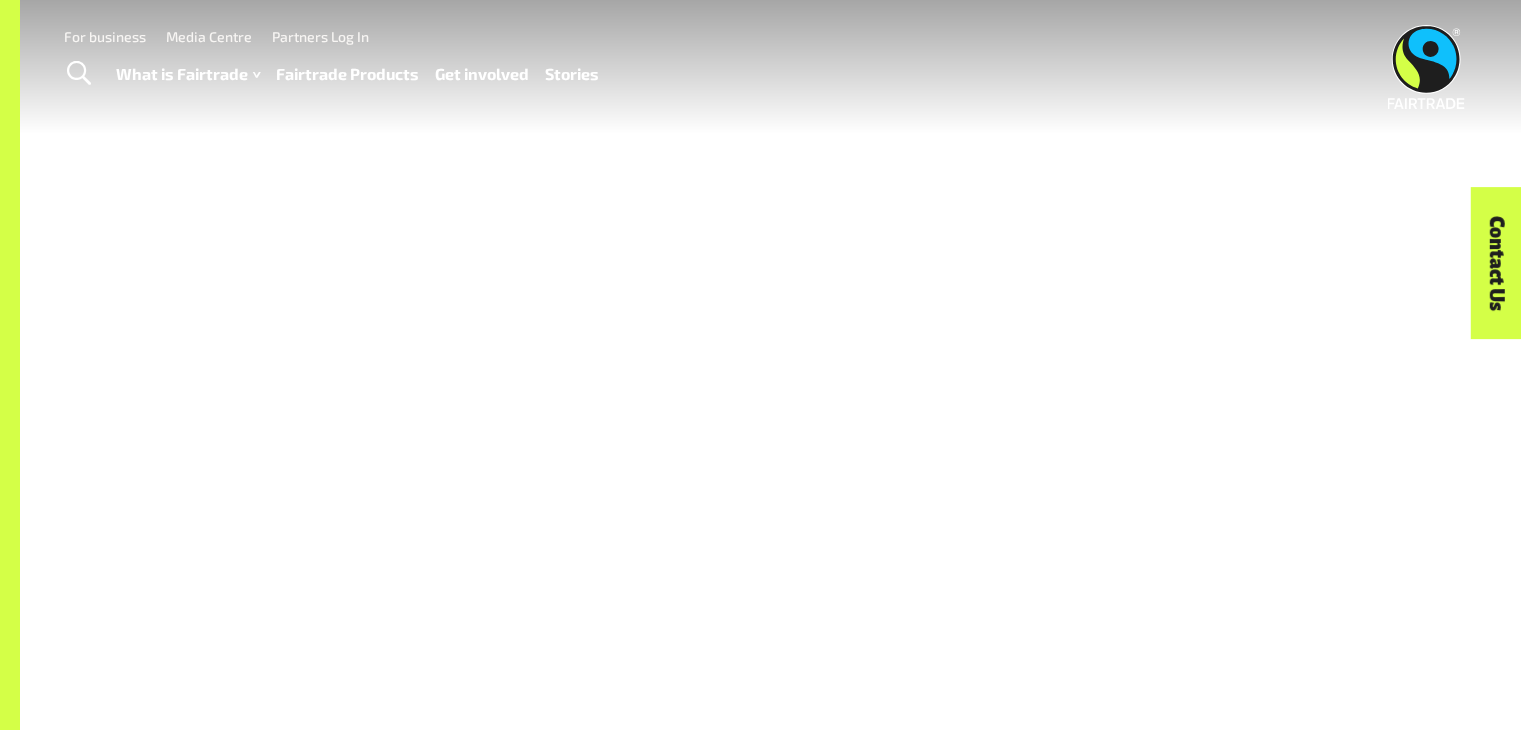 scroll, scrollTop: 0, scrollLeft: 0, axis: both 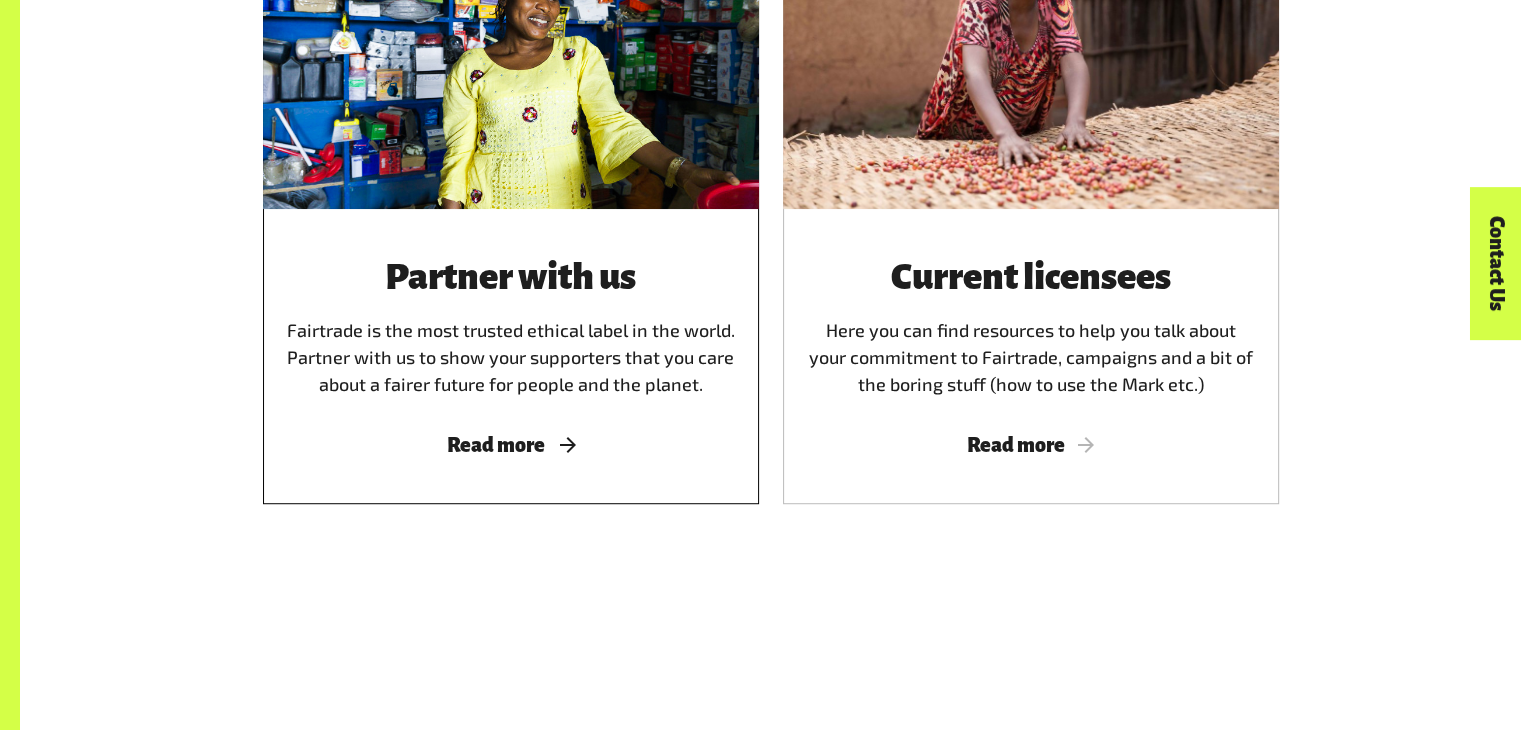 click on "Read more" at bounding box center (511, 445) 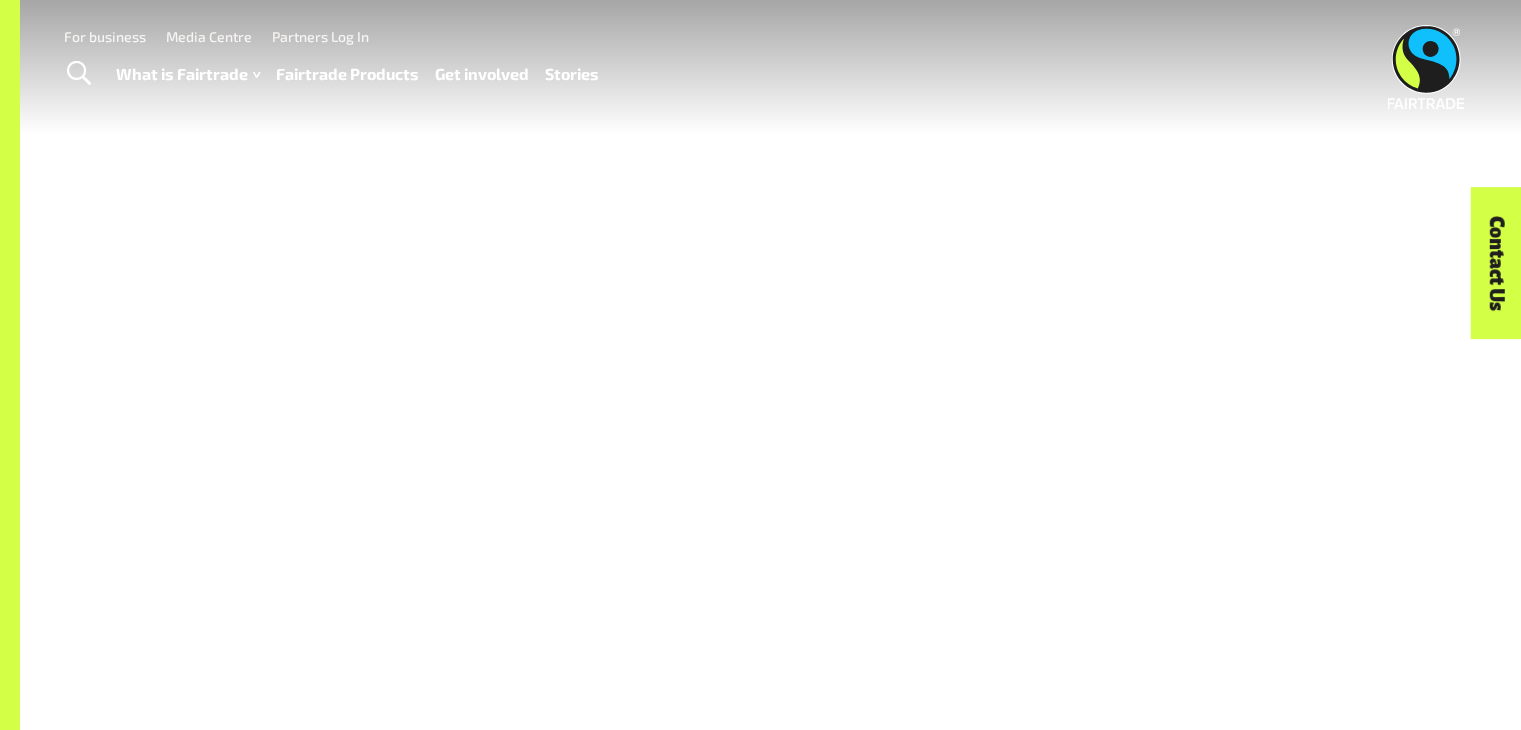 scroll, scrollTop: 0, scrollLeft: 0, axis: both 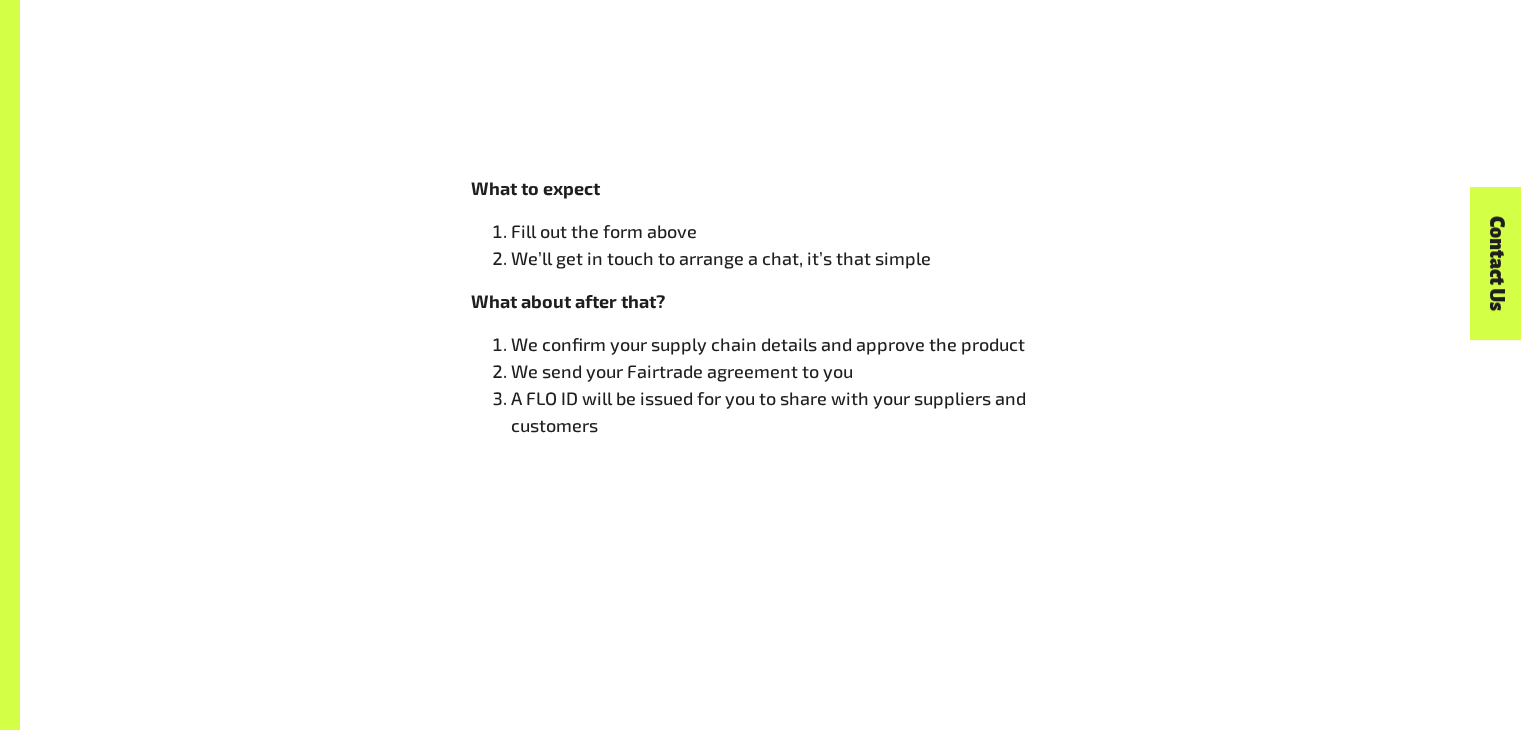 click on "What to expect
Fill out the form above
We’ll get in touch to arrange a chat, it’s that simple
What about after that?
We confirm your supply chain details and approve the product
We send your Fairtrade agreement to you
A FLO ID will be issued for you to share with your suppliers and customers" at bounding box center (771, 315) 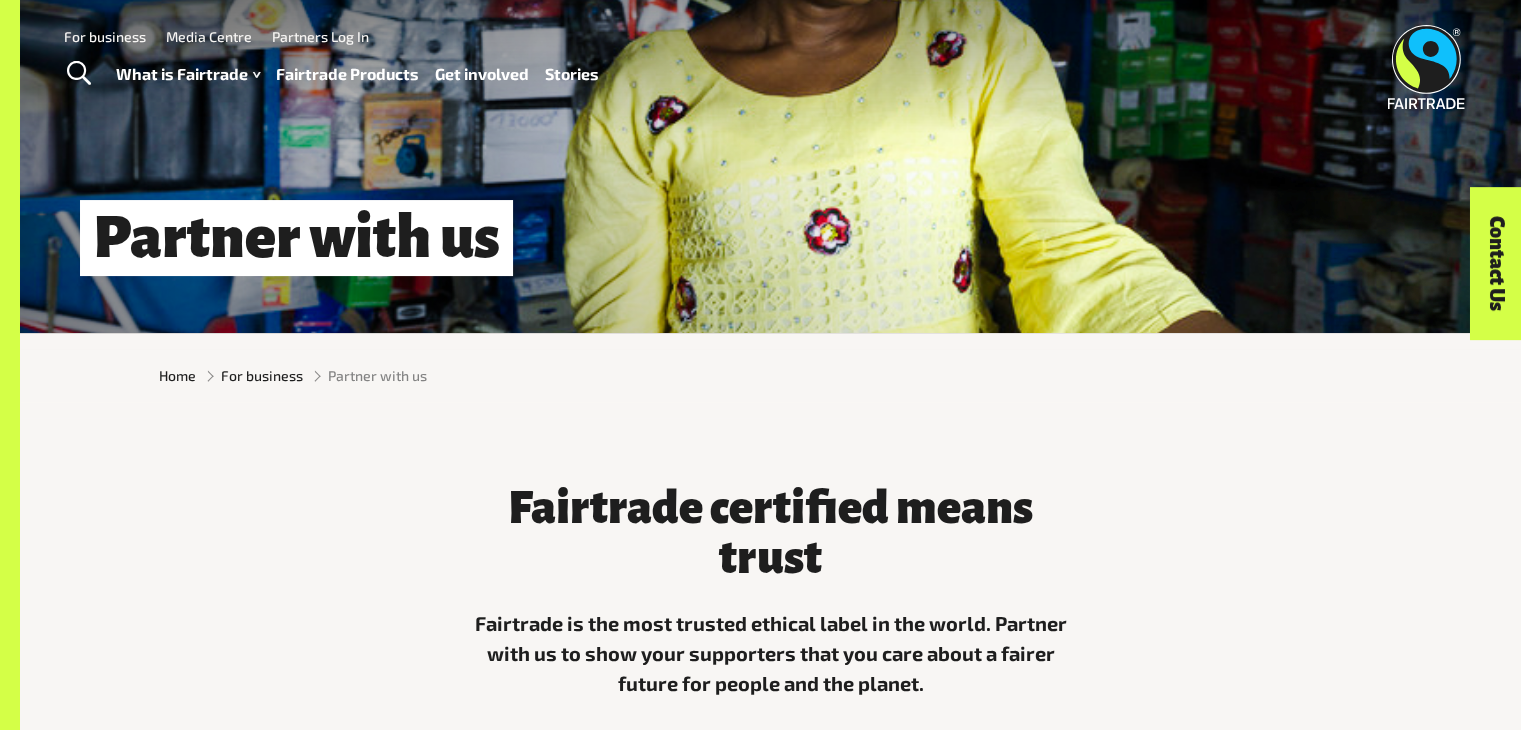 scroll, scrollTop: 0, scrollLeft: 0, axis: both 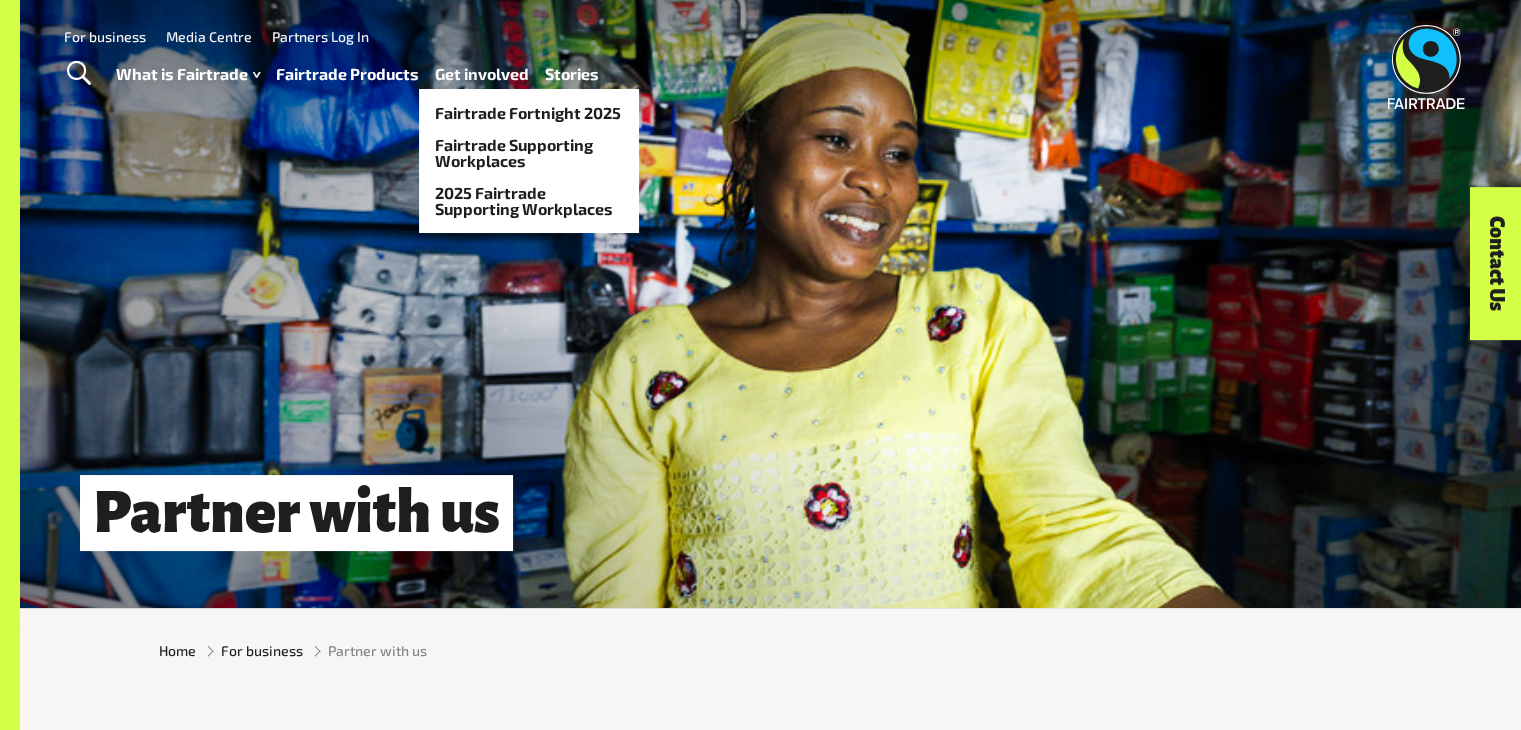 click on "Get involved" at bounding box center (482, 74) 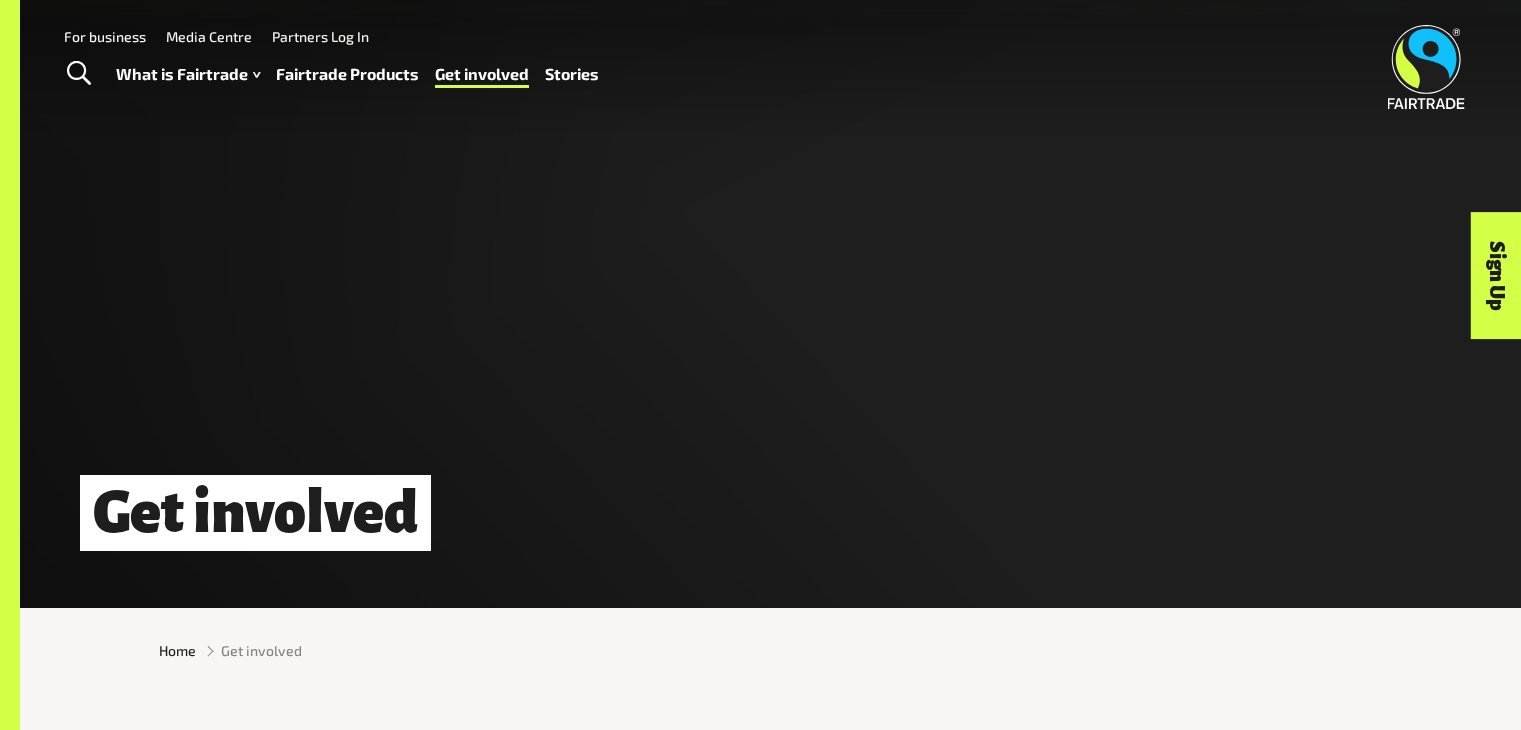 scroll, scrollTop: 0, scrollLeft: 0, axis: both 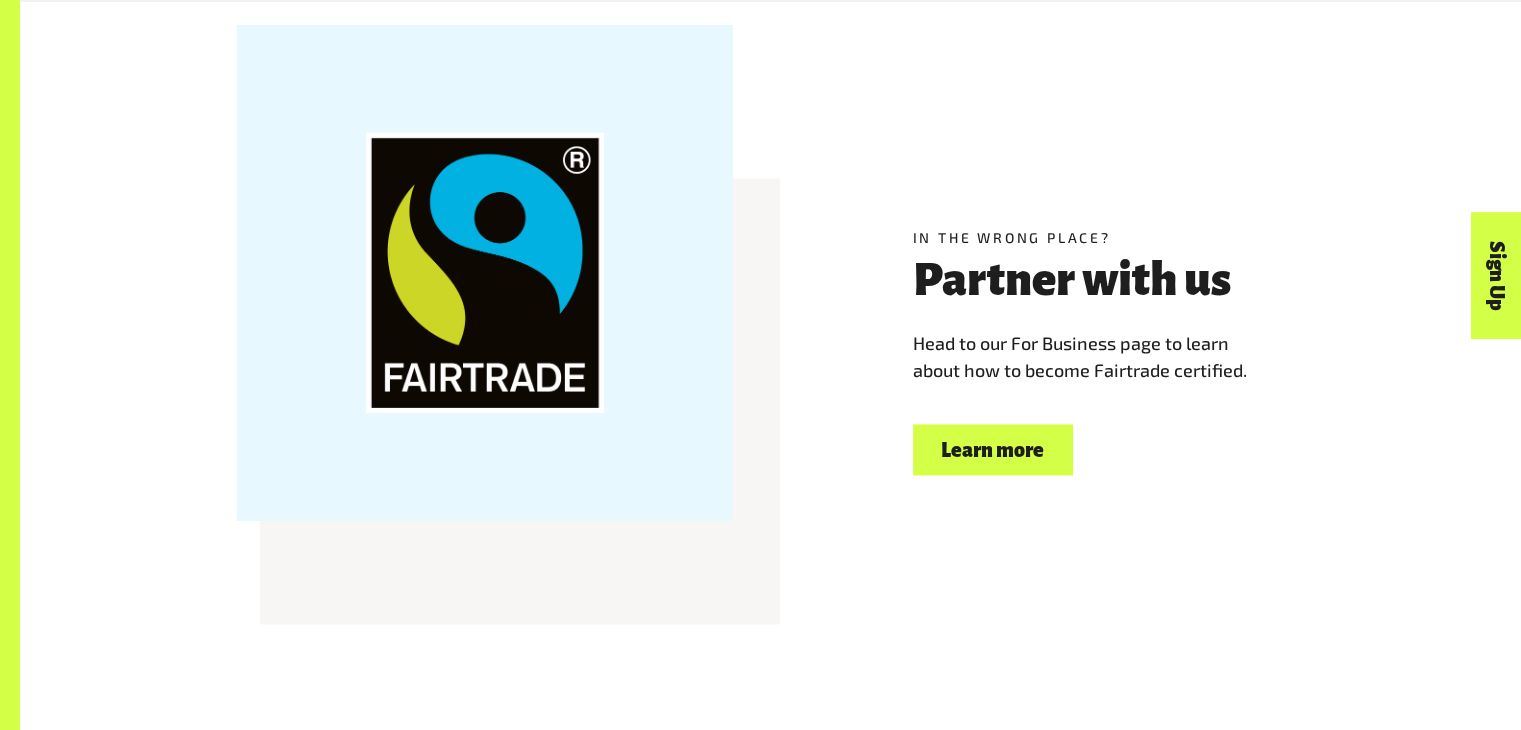 click on "Learn more" at bounding box center (993, 449) 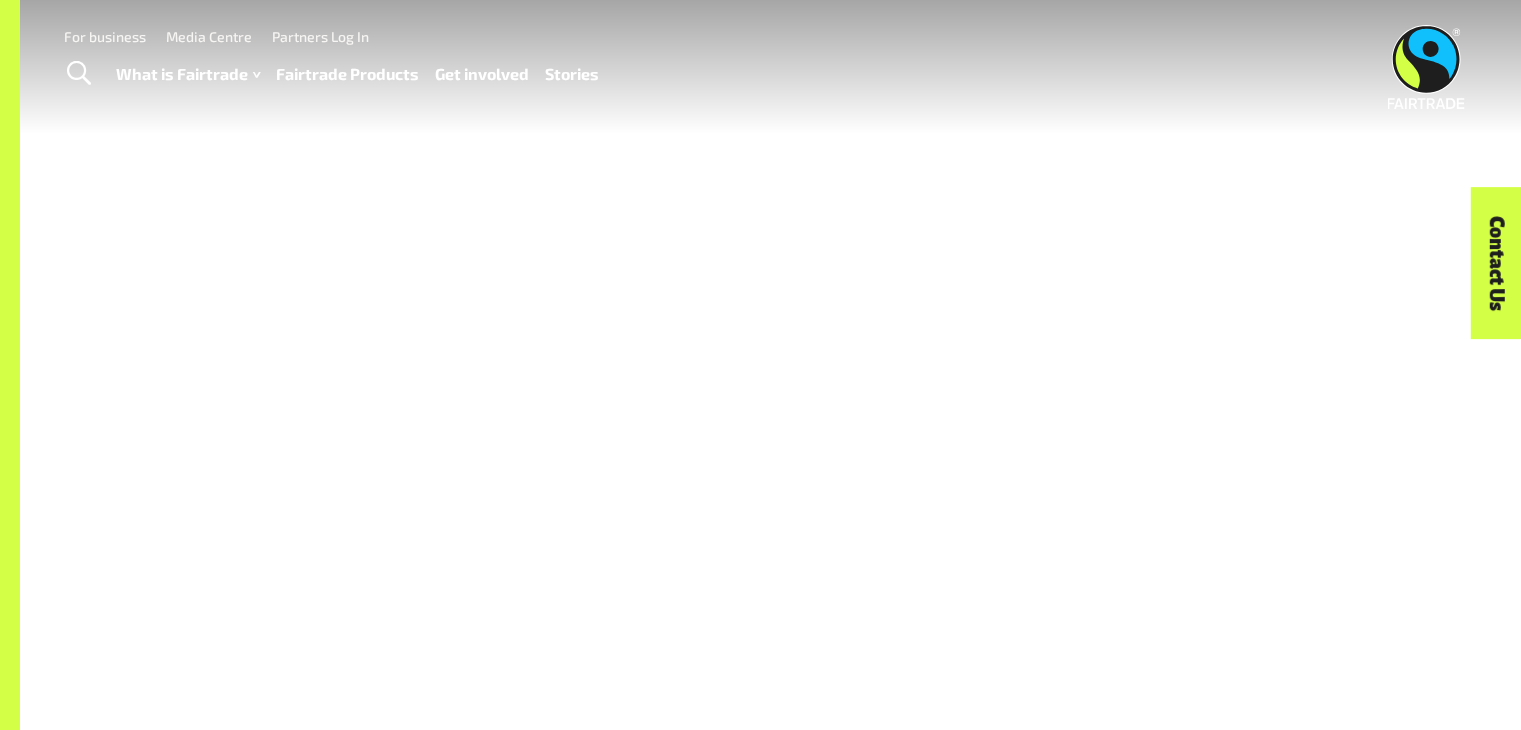 scroll, scrollTop: 0, scrollLeft: 0, axis: both 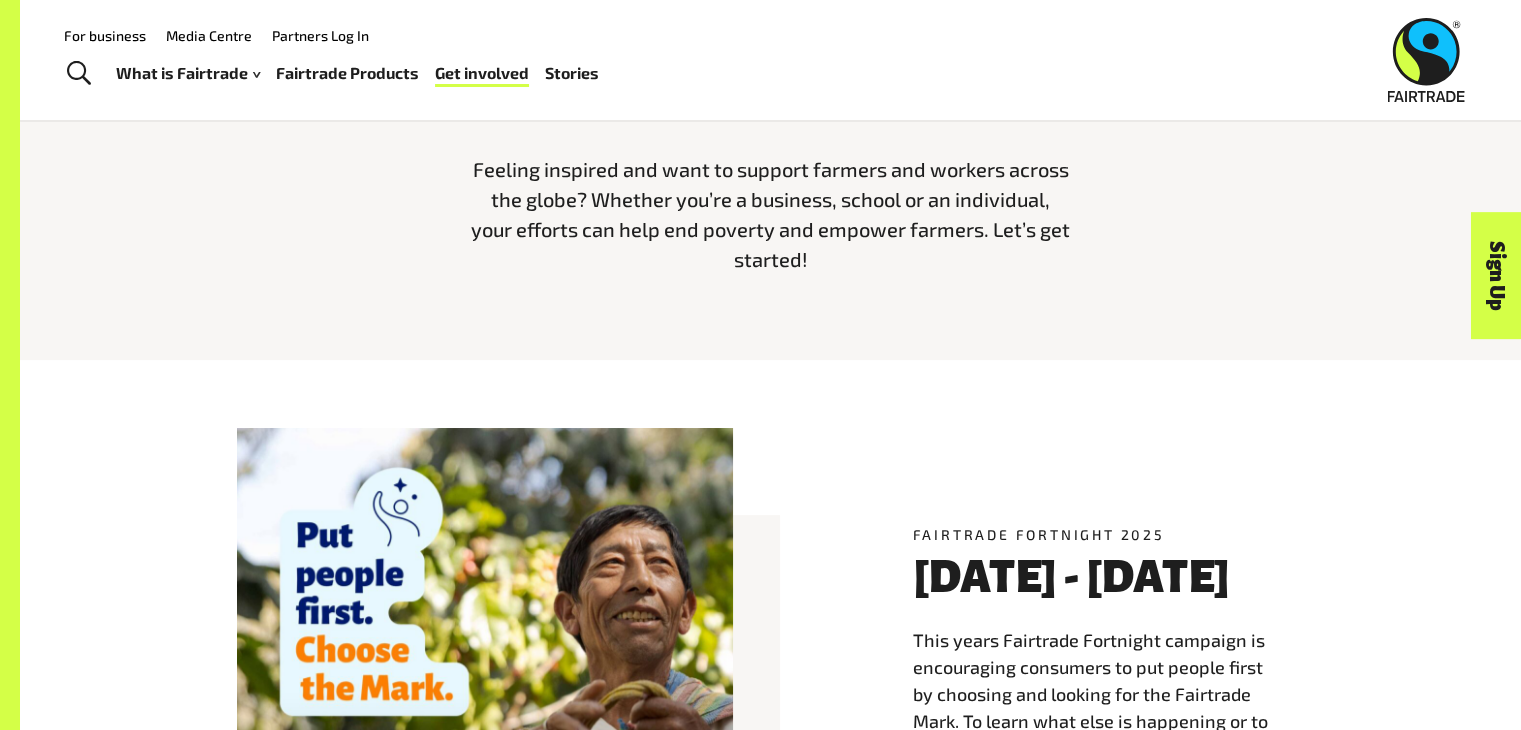 click on "Media Centre" at bounding box center [209, 35] 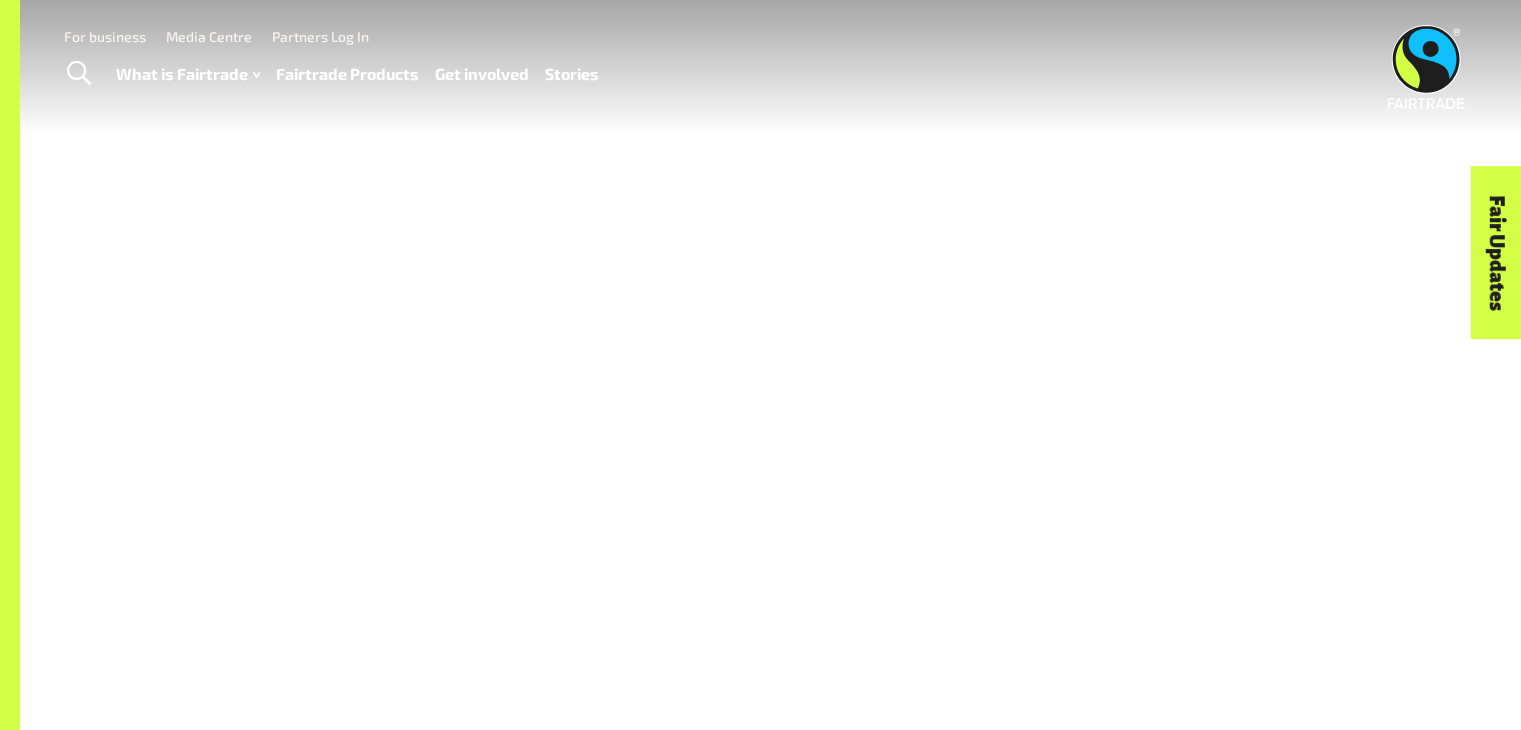 scroll, scrollTop: 0, scrollLeft: 0, axis: both 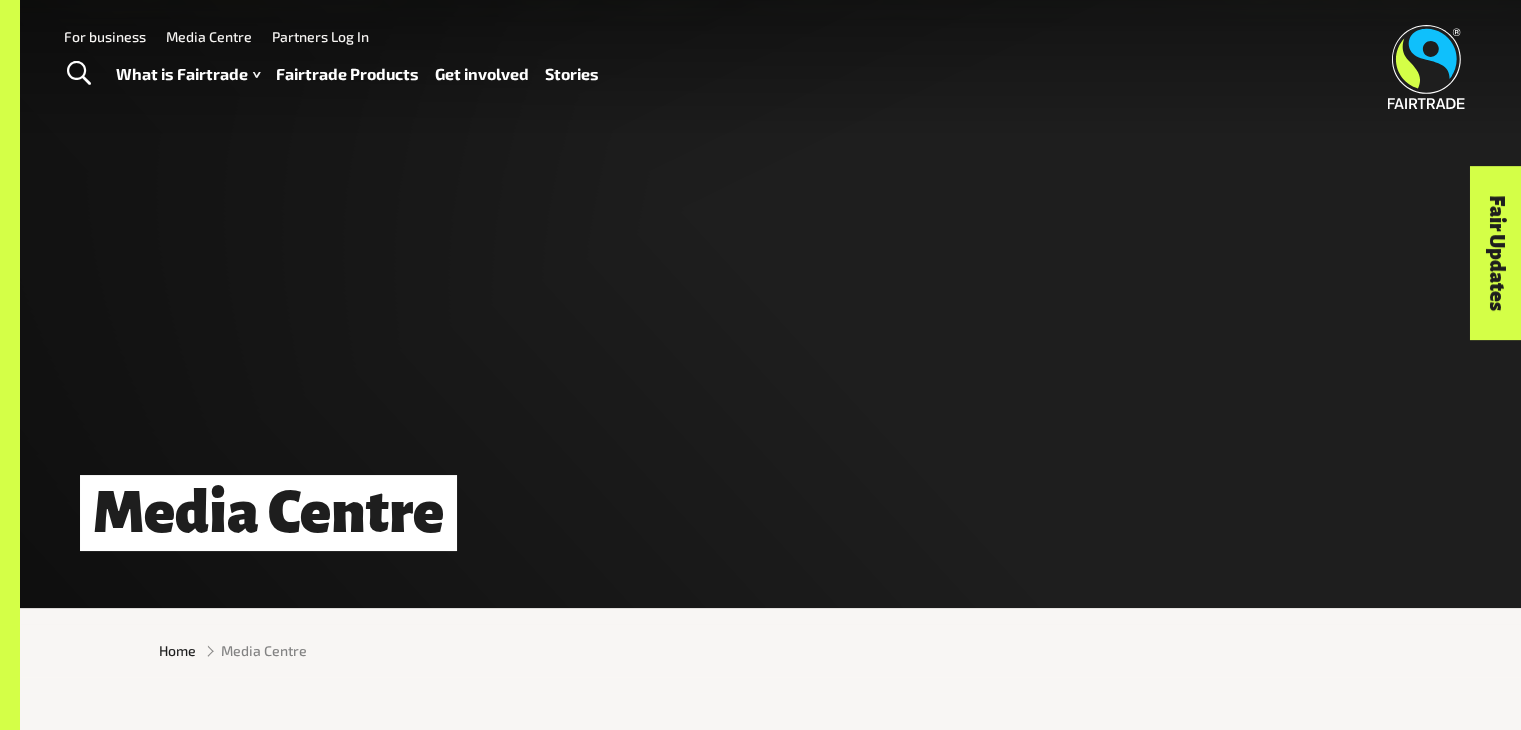 click on "For business" at bounding box center [95, 35] 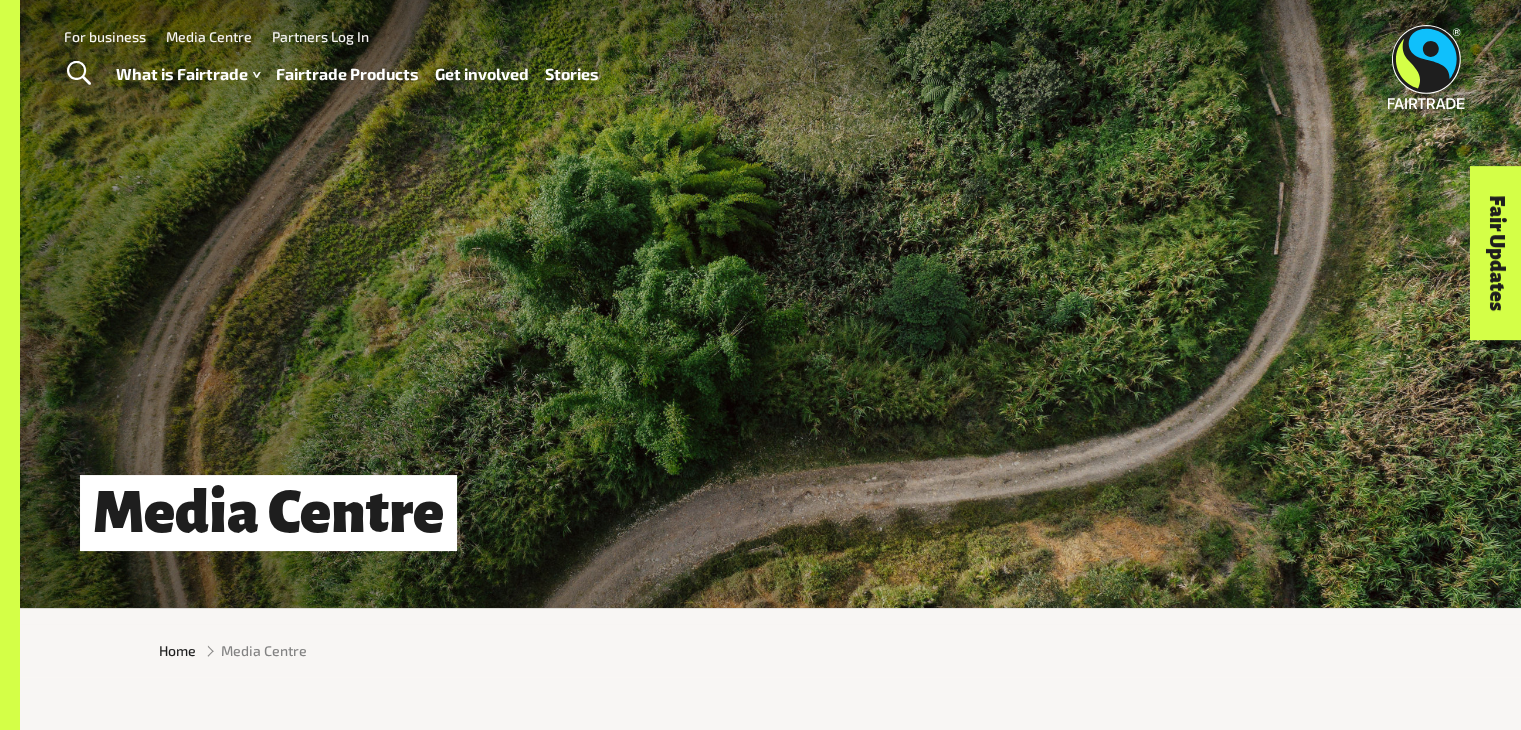 click on "For business" at bounding box center [105, 36] 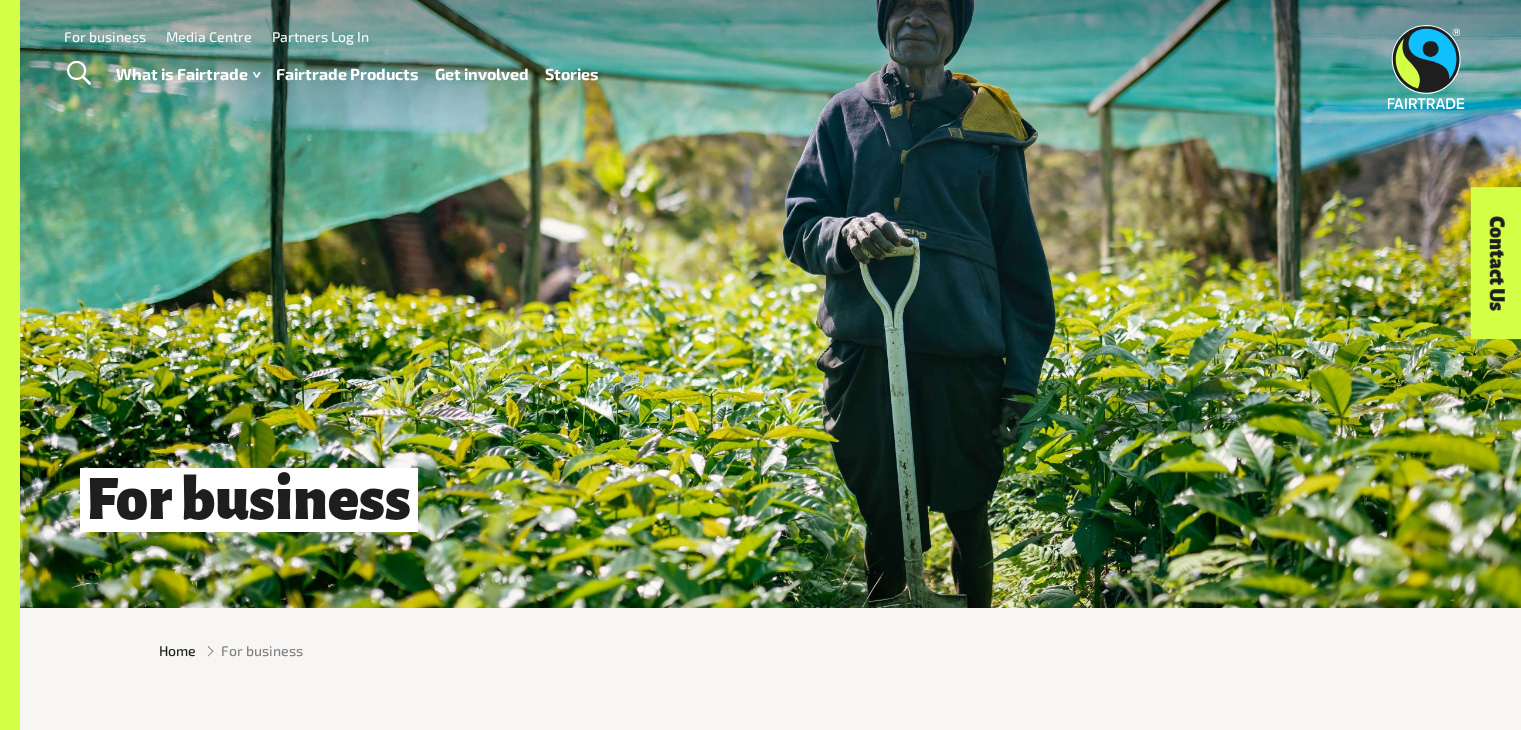 scroll, scrollTop: 0, scrollLeft: 0, axis: both 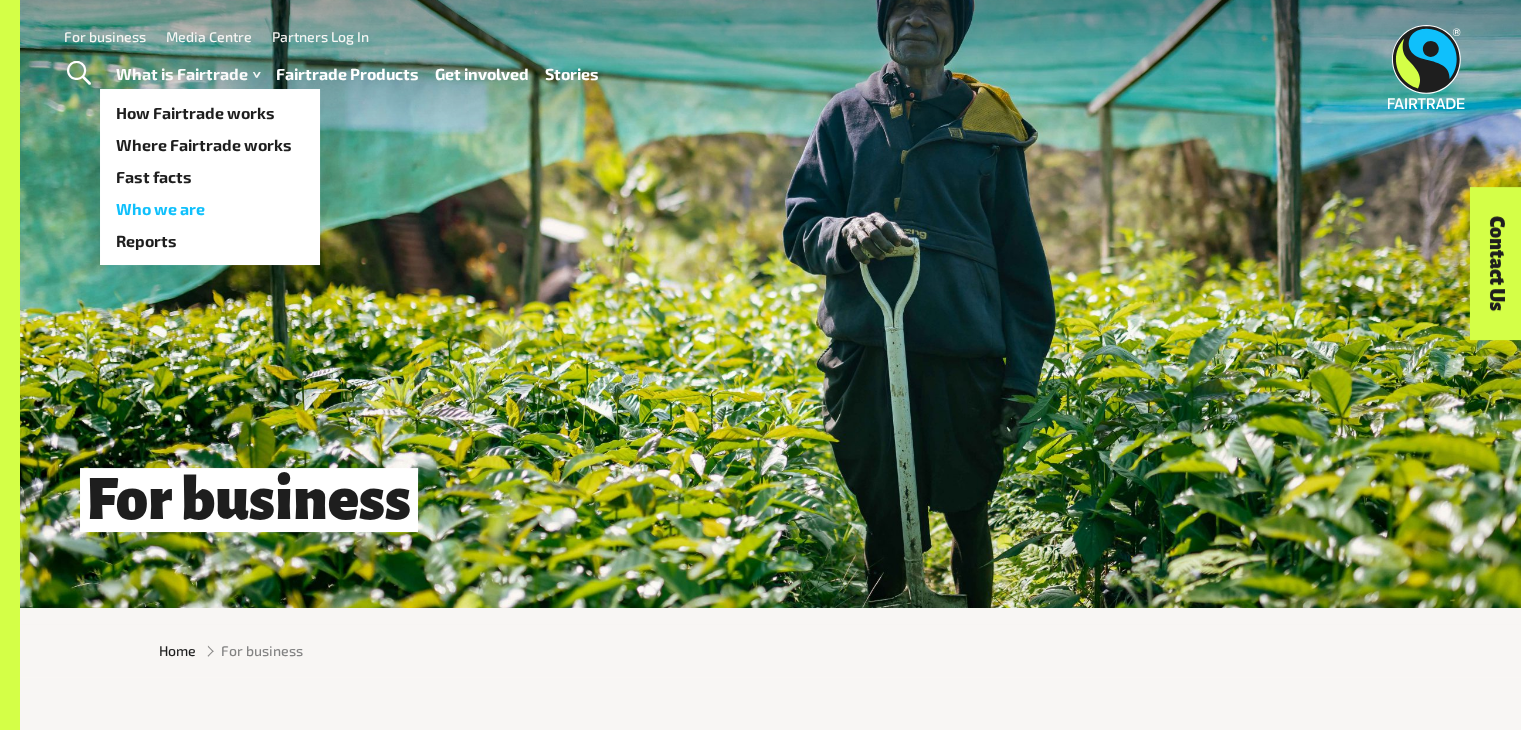 click on "Who we are" at bounding box center [210, 209] 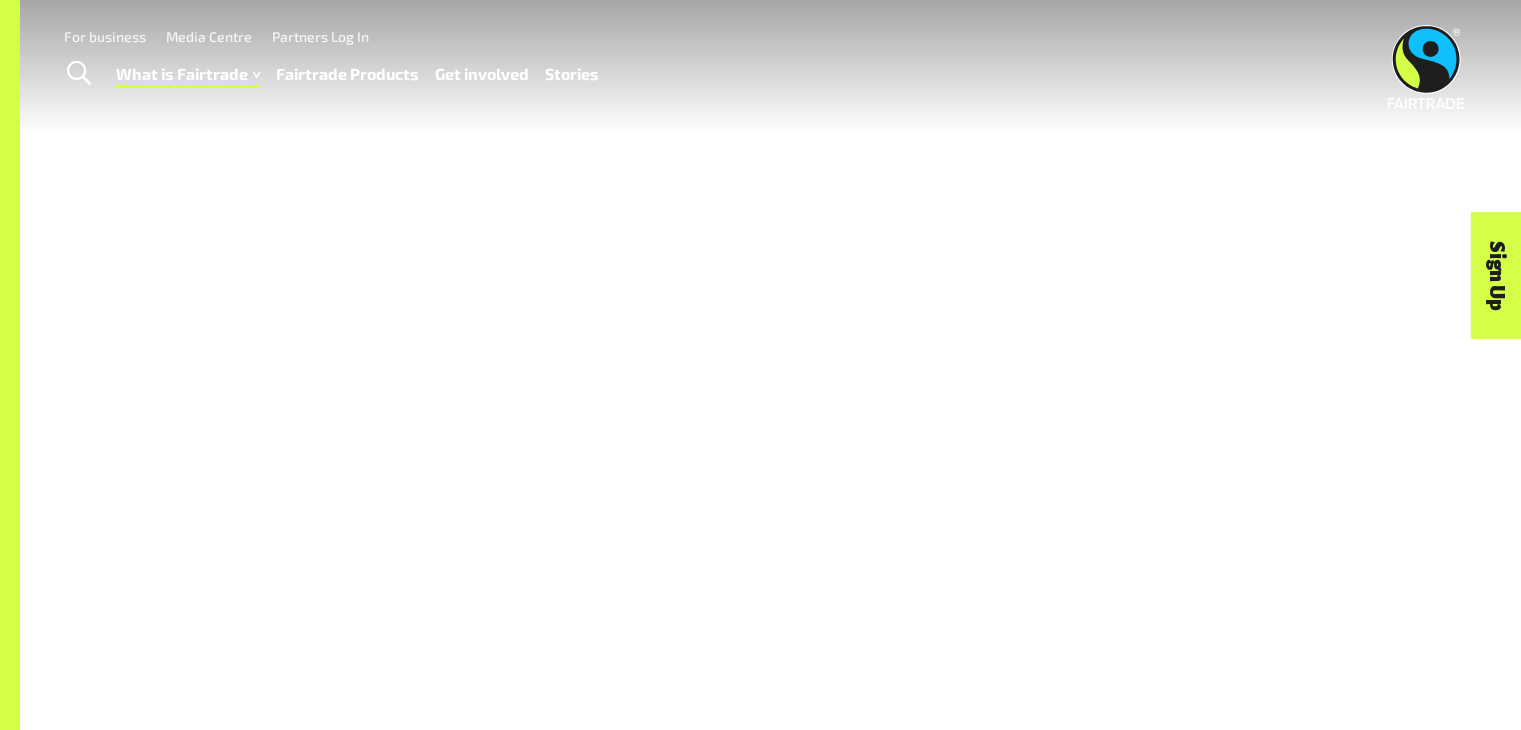 scroll, scrollTop: 0, scrollLeft: 0, axis: both 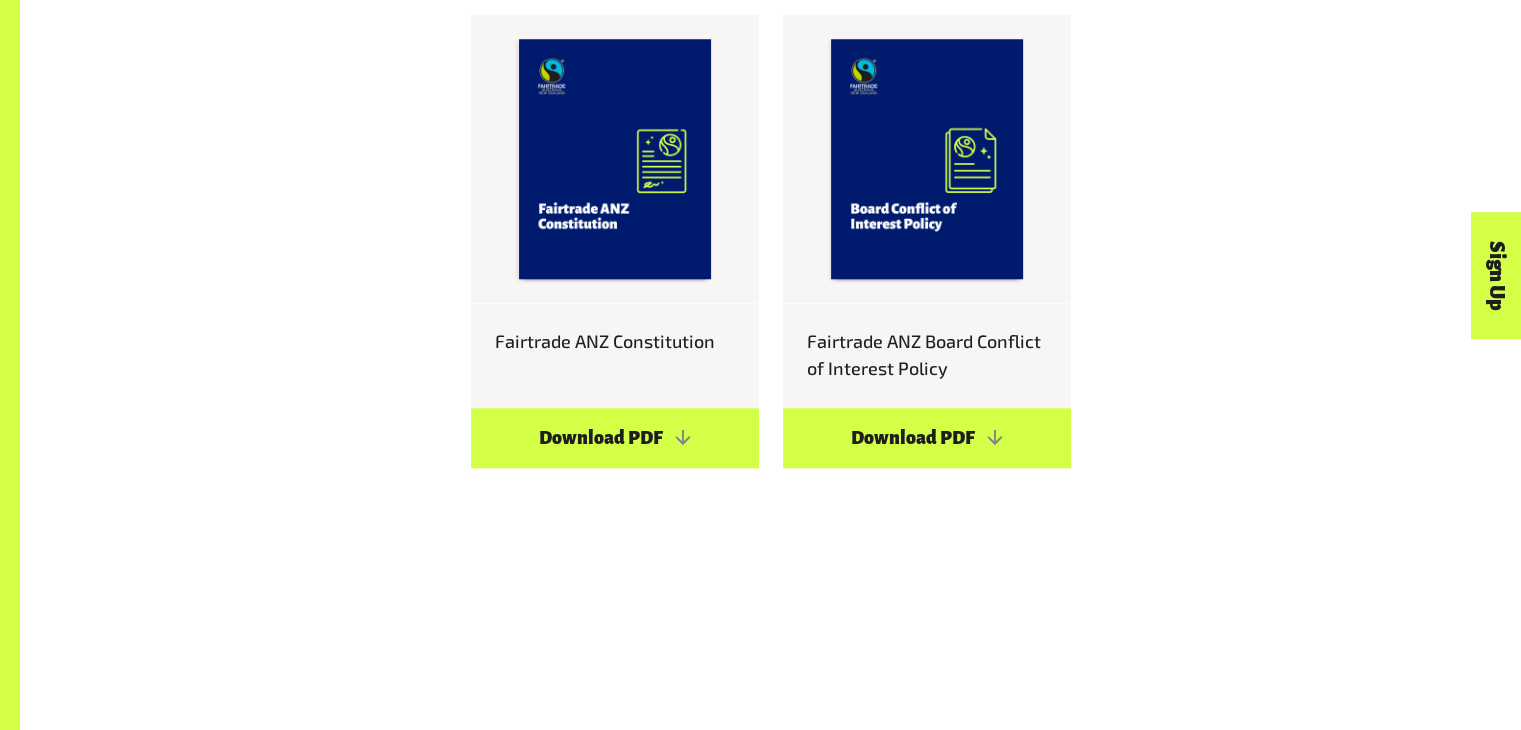 click on "Who we are
Home
What is Fairtrade?
Who we are
Meet the Australia and New Zealand Fairtrade team
With bases in Australia, New Zealand and the Pacific, our team represents a wealth of expertise, passion and knowledge.
Our Board of Directors
Senthil Nathan
CEO
Close
CEO" at bounding box center [770, 3456] 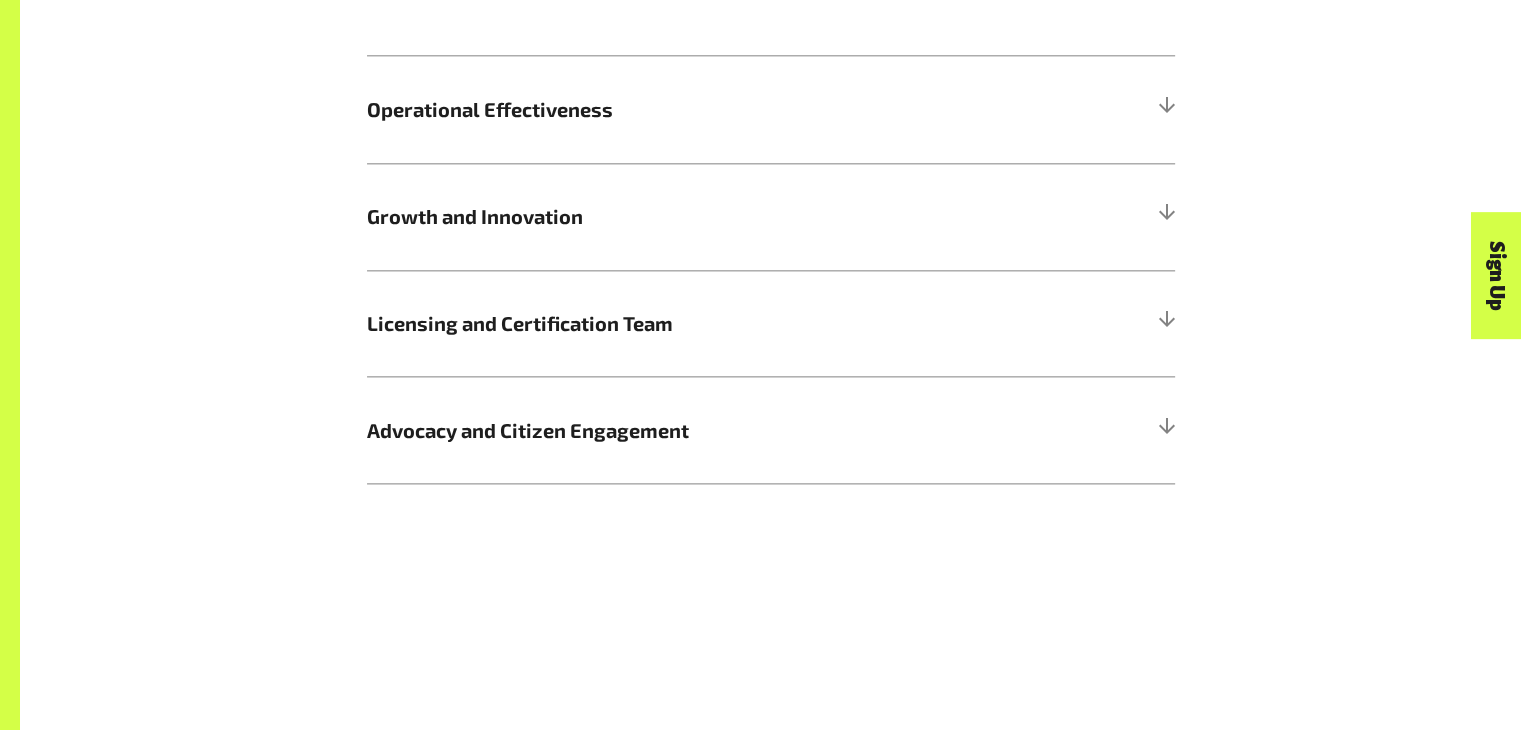 scroll, scrollTop: 2543, scrollLeft: 0, axis: vertical 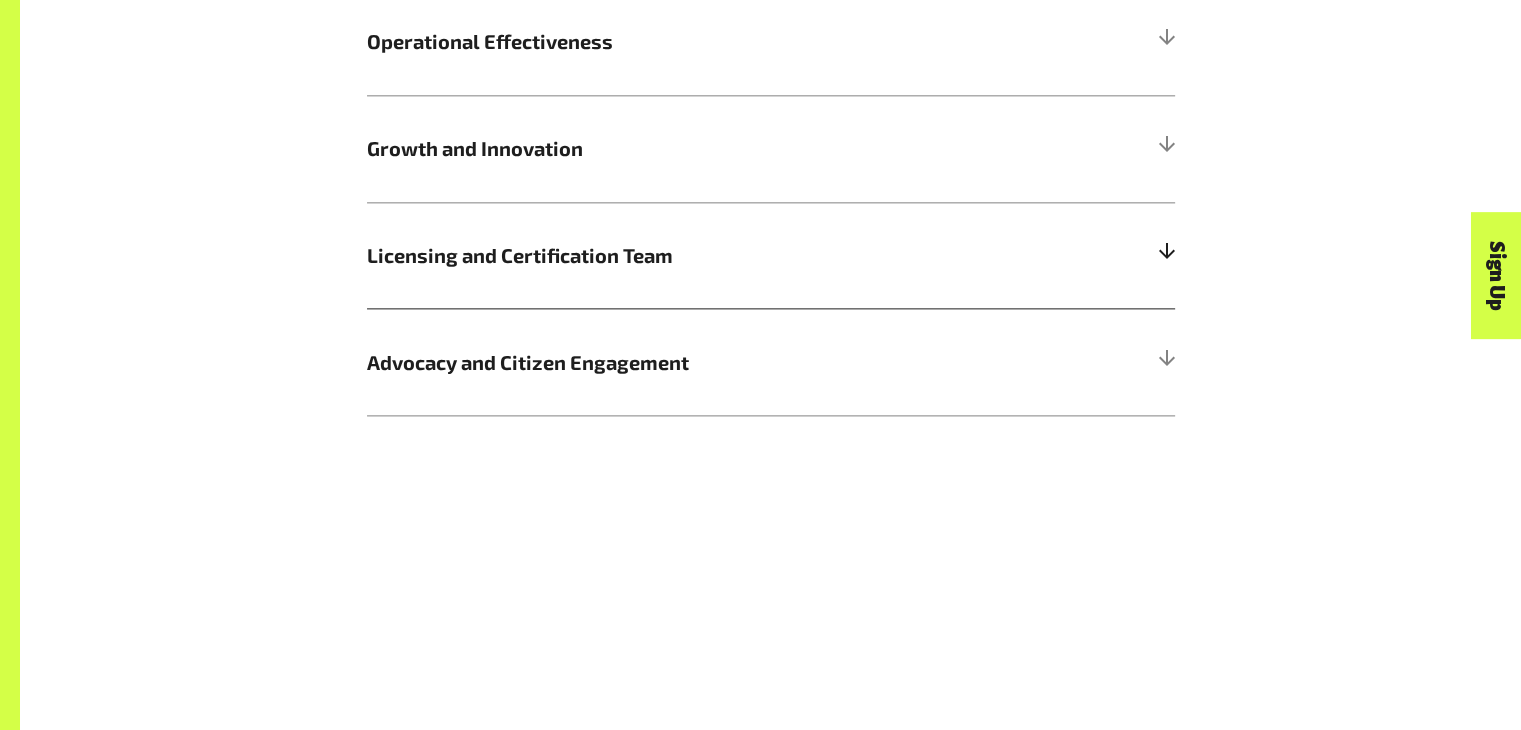 click on "Licensing and Certification Team" at bounding box center (670, 255) 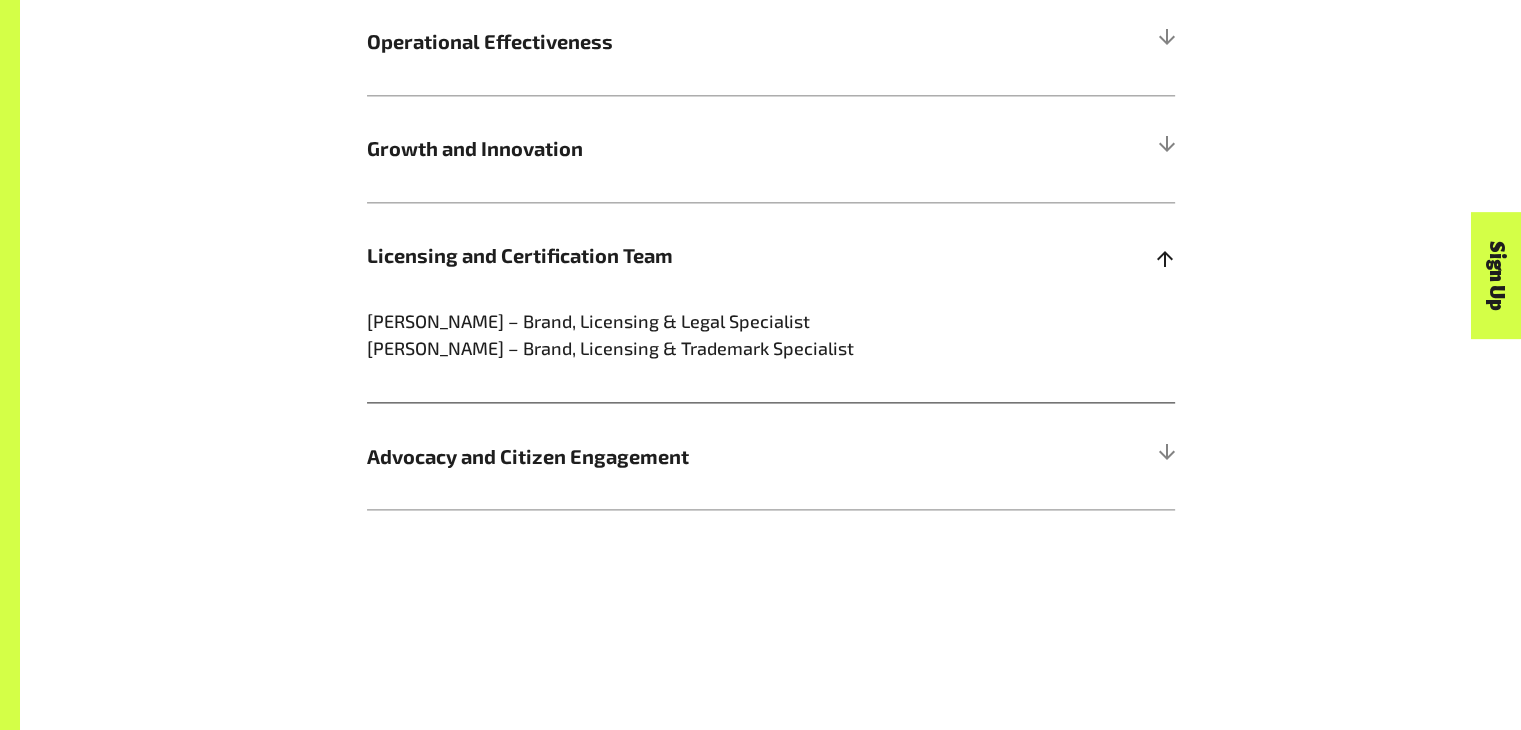 click on "Licensing and Certification Team" at bounding box center (670, 255) 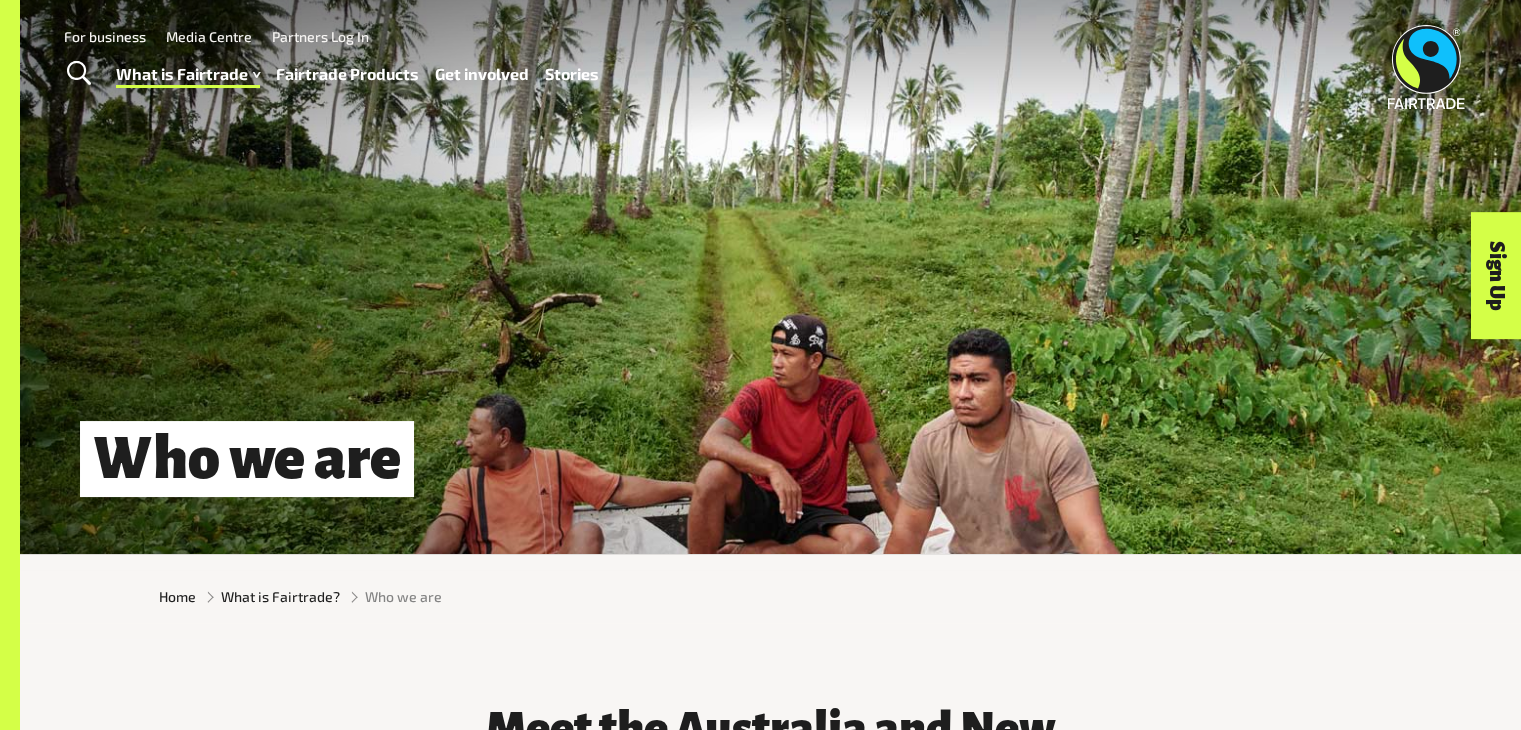 scroll, scrollTop: 4, scrollLeft: 0, axis: vertical 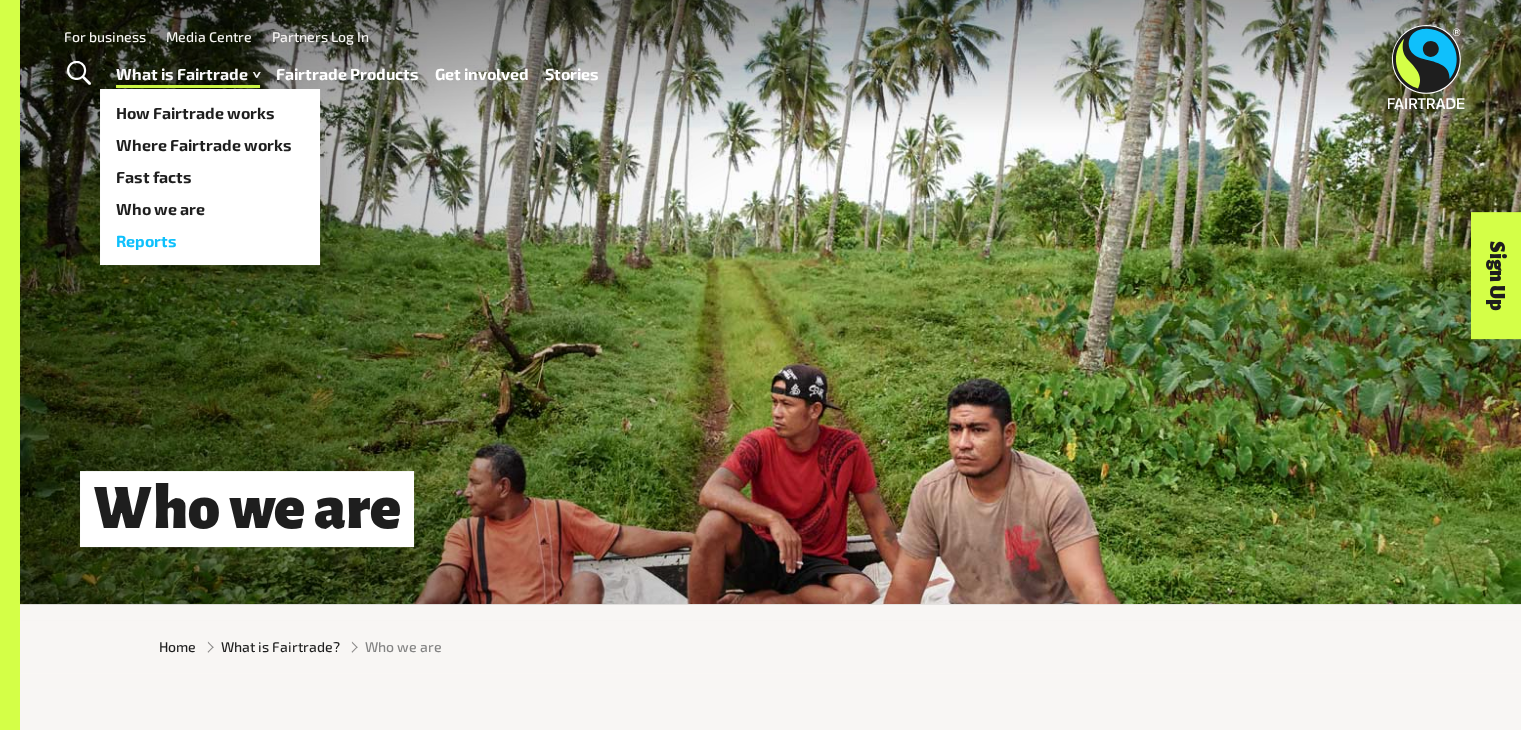 click on "Reports" at bounding box center (210, 241) 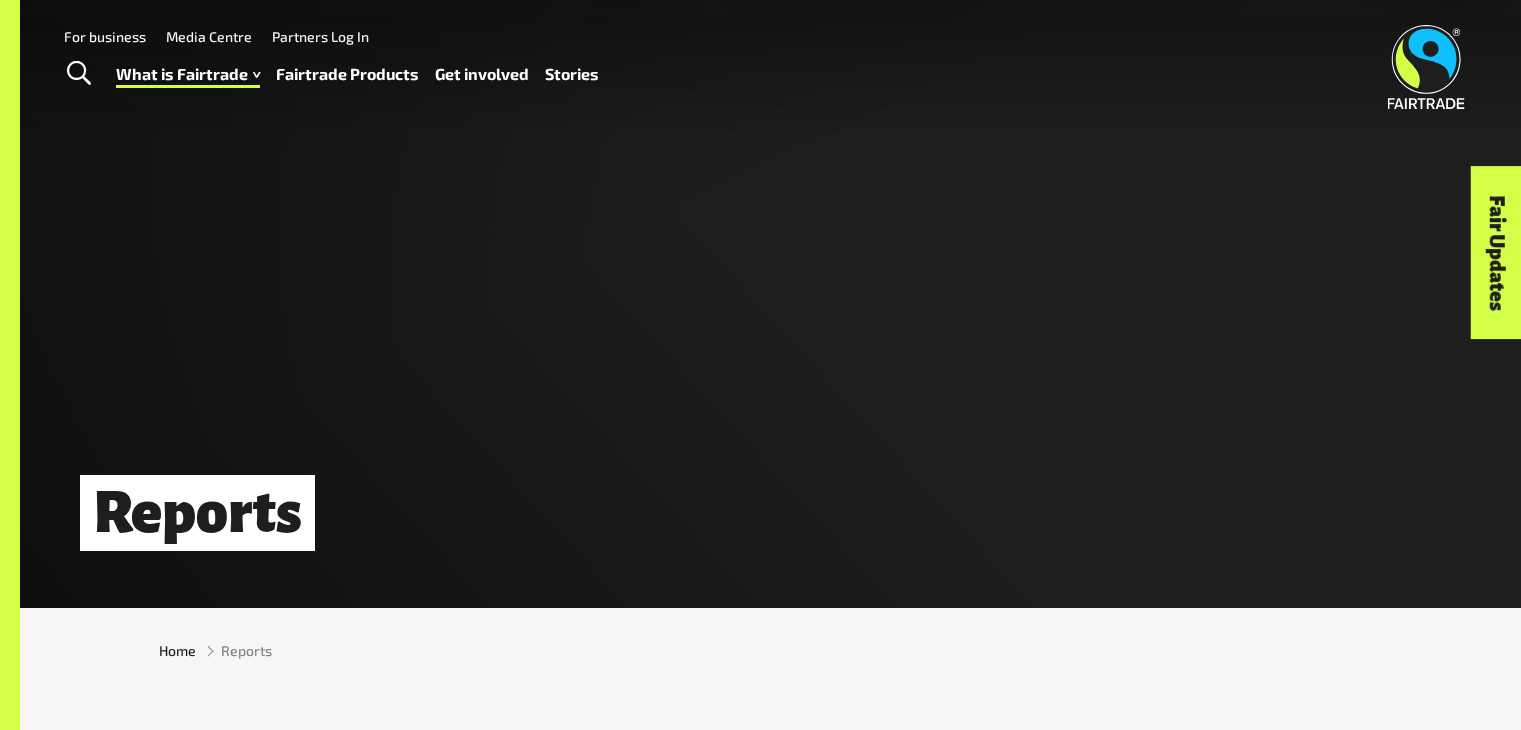 scroll, scrollTop: 0, scrollLeft: 0, axis: both 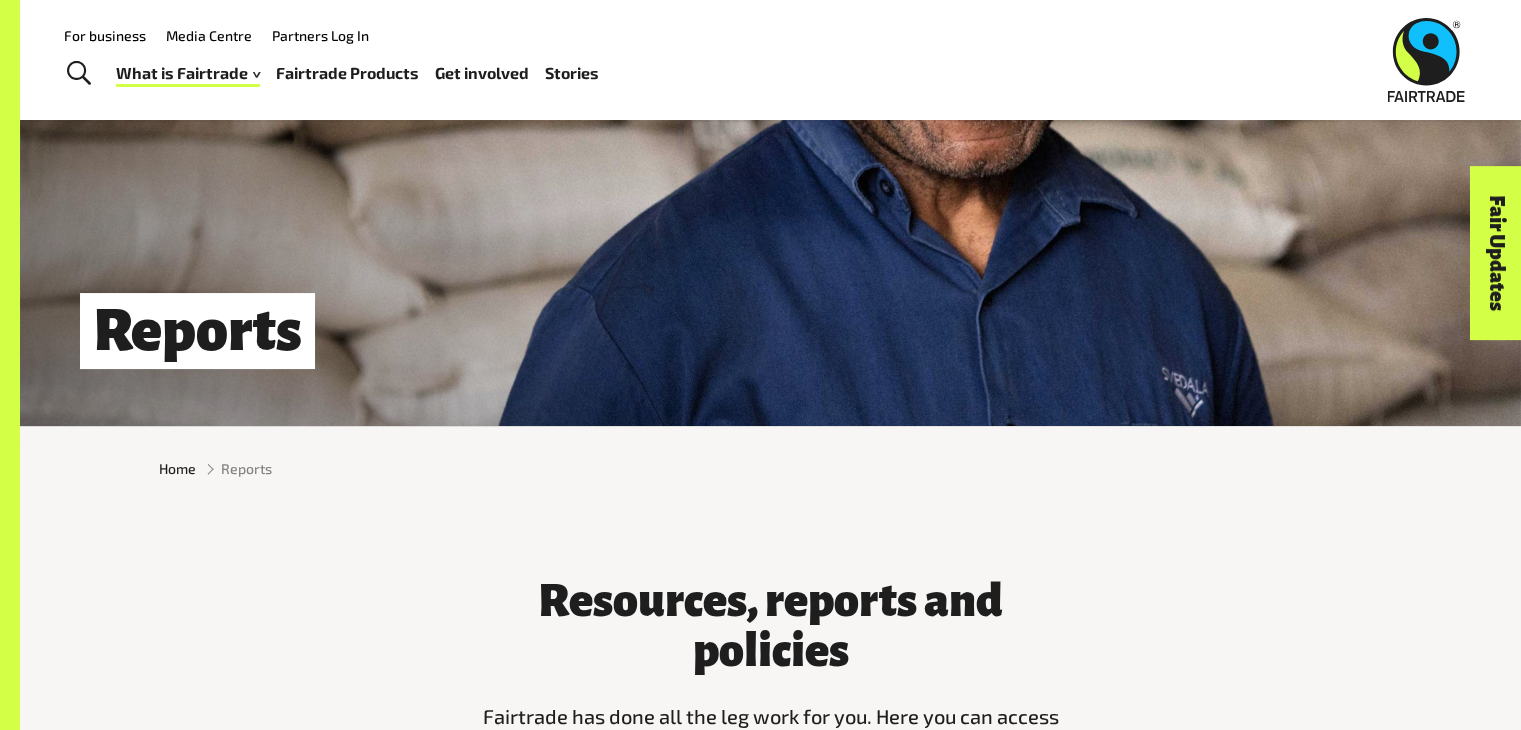 click on "For business" at bounding box center (105, 35) 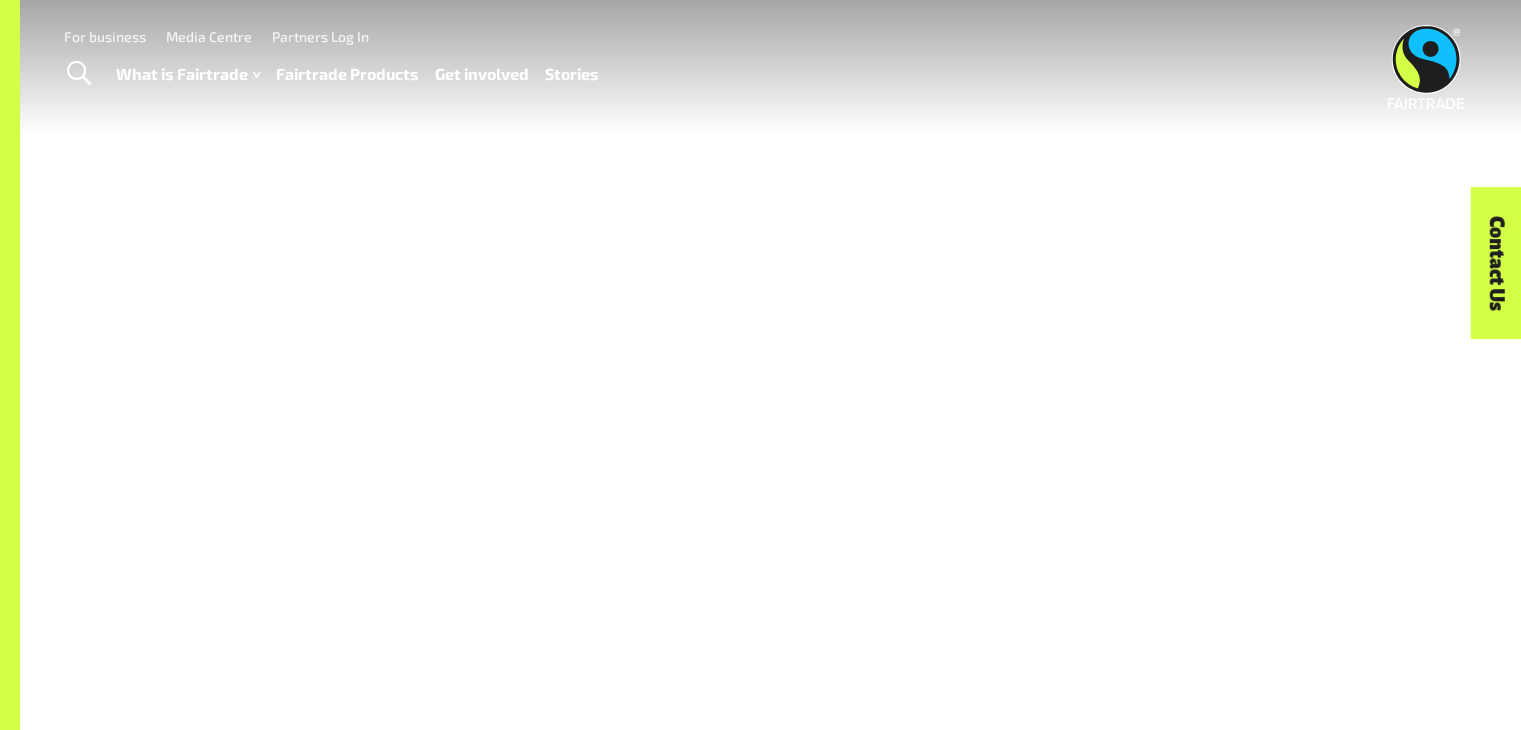 scroll, scrollTop: 0, scrollLeft: 0, axis: both 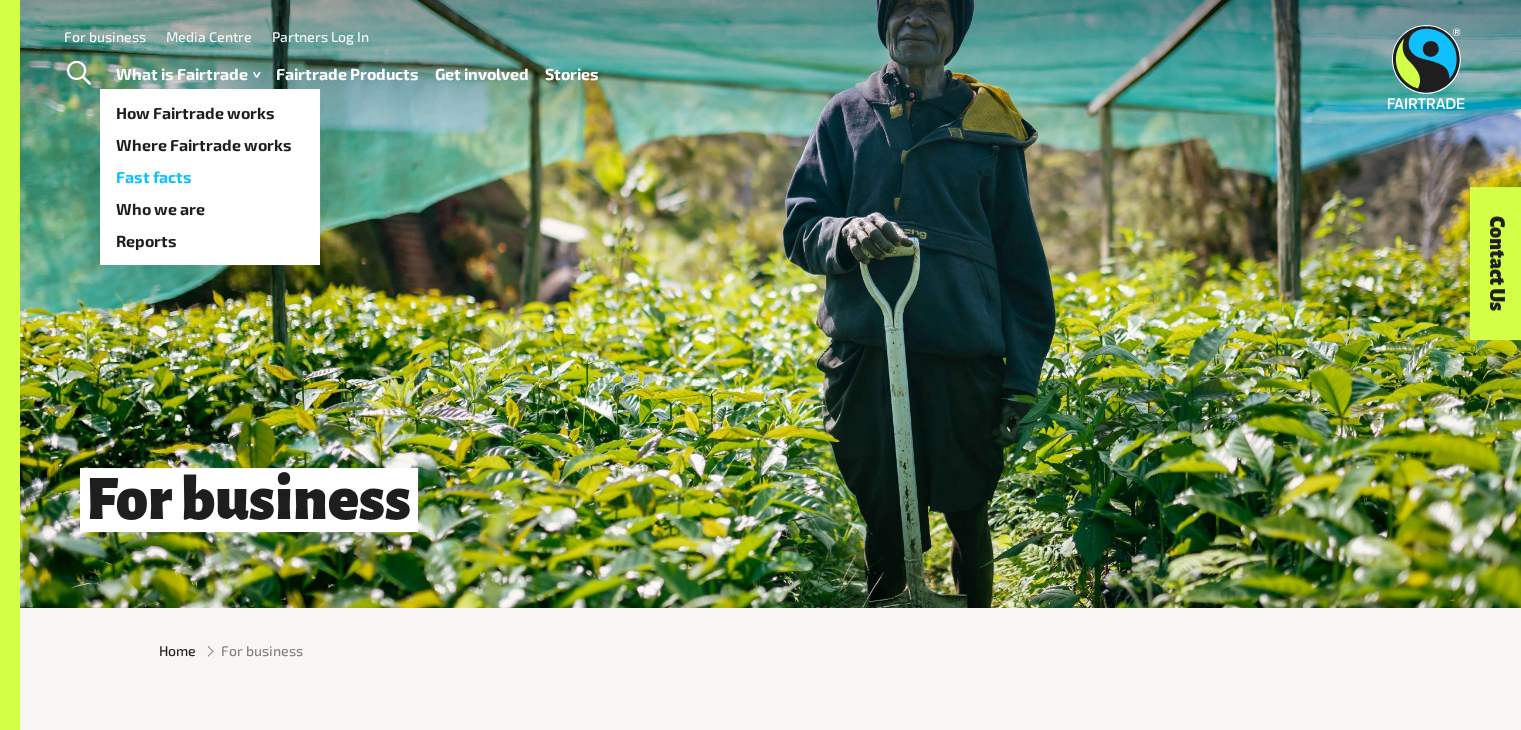 click on "Fast facts" at bounding box center (210, 177) 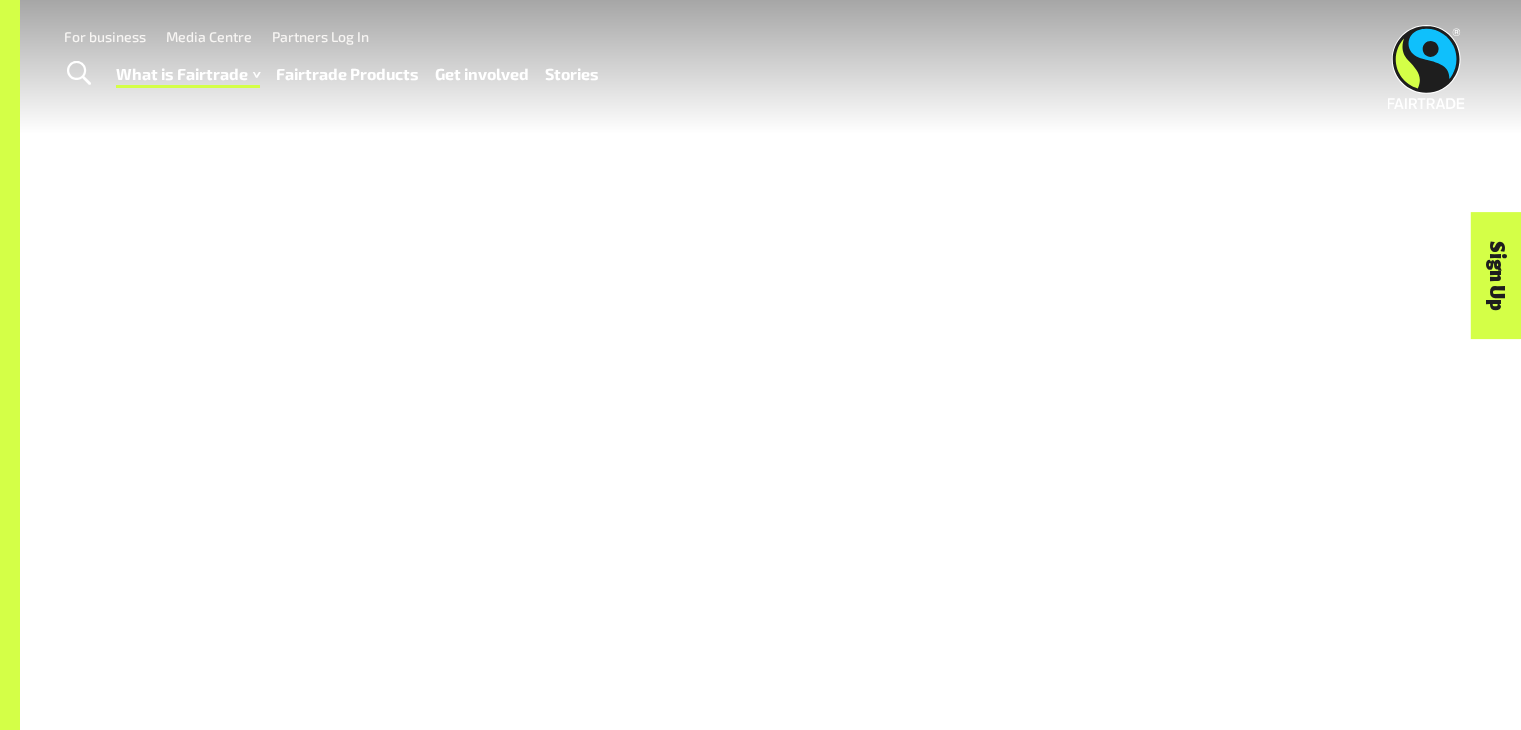 scroll, scrollTop: 0, scrollLeft: 0, axis: both 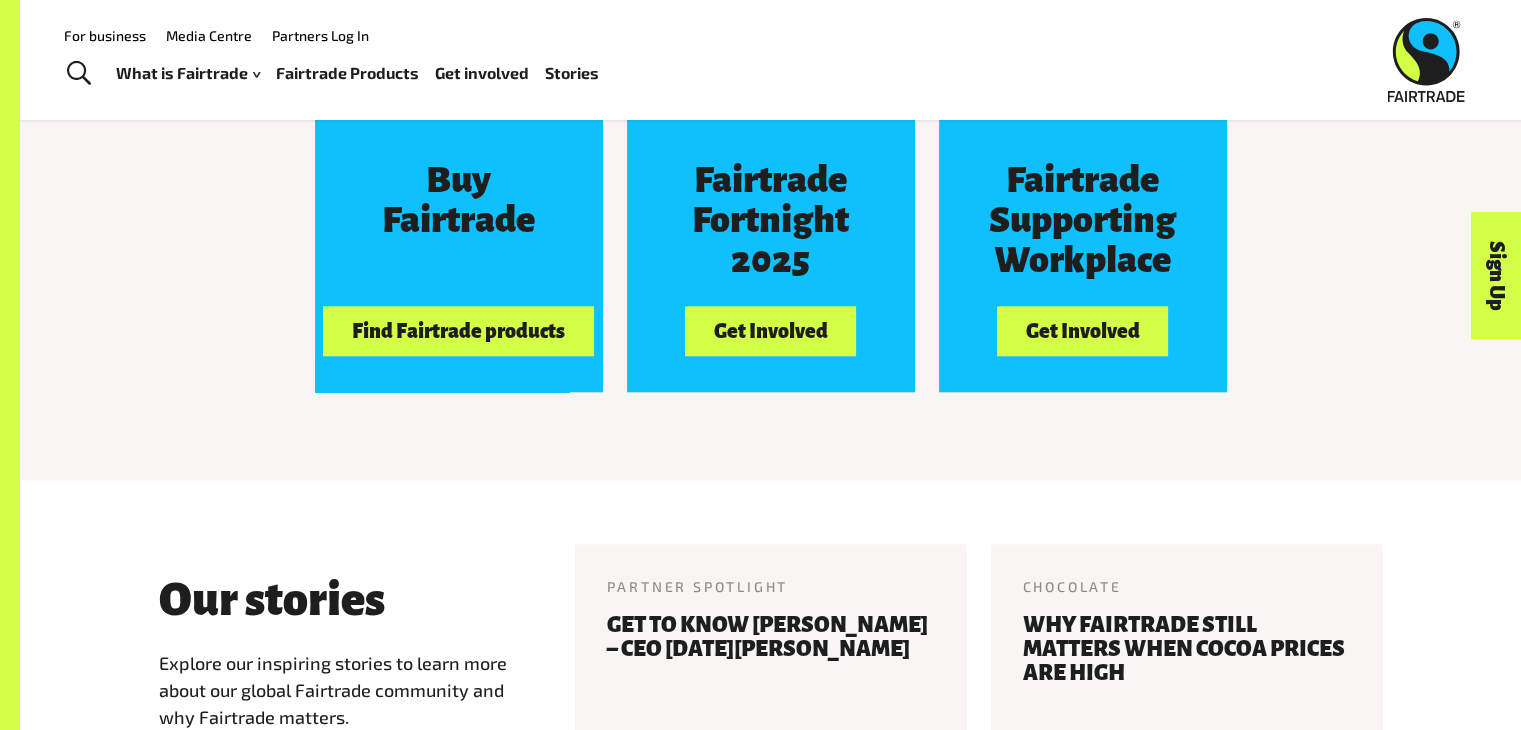click on "For business" at bounding box center (105, 35) 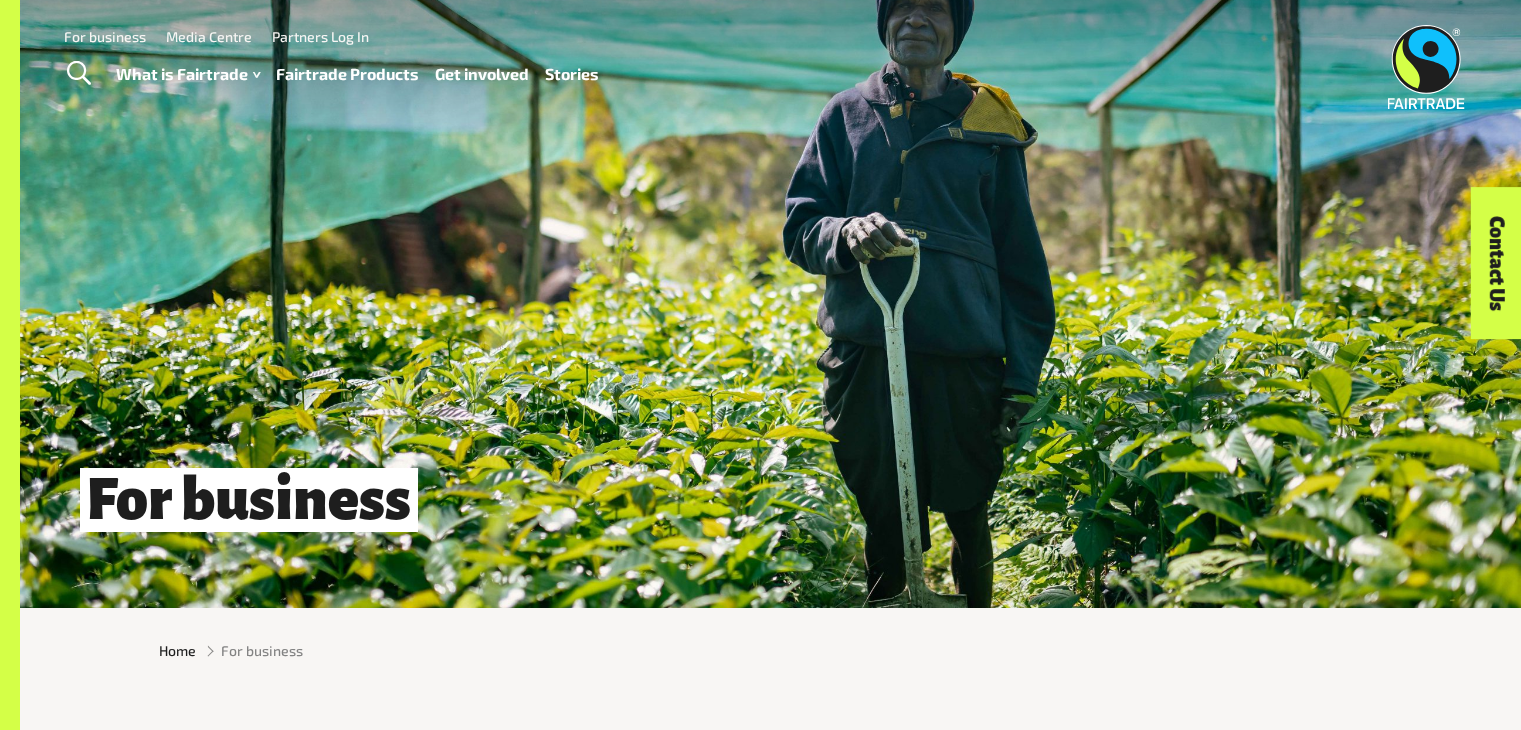 scroll, scrollTop: 0, scrollLeft: 0, axis: both 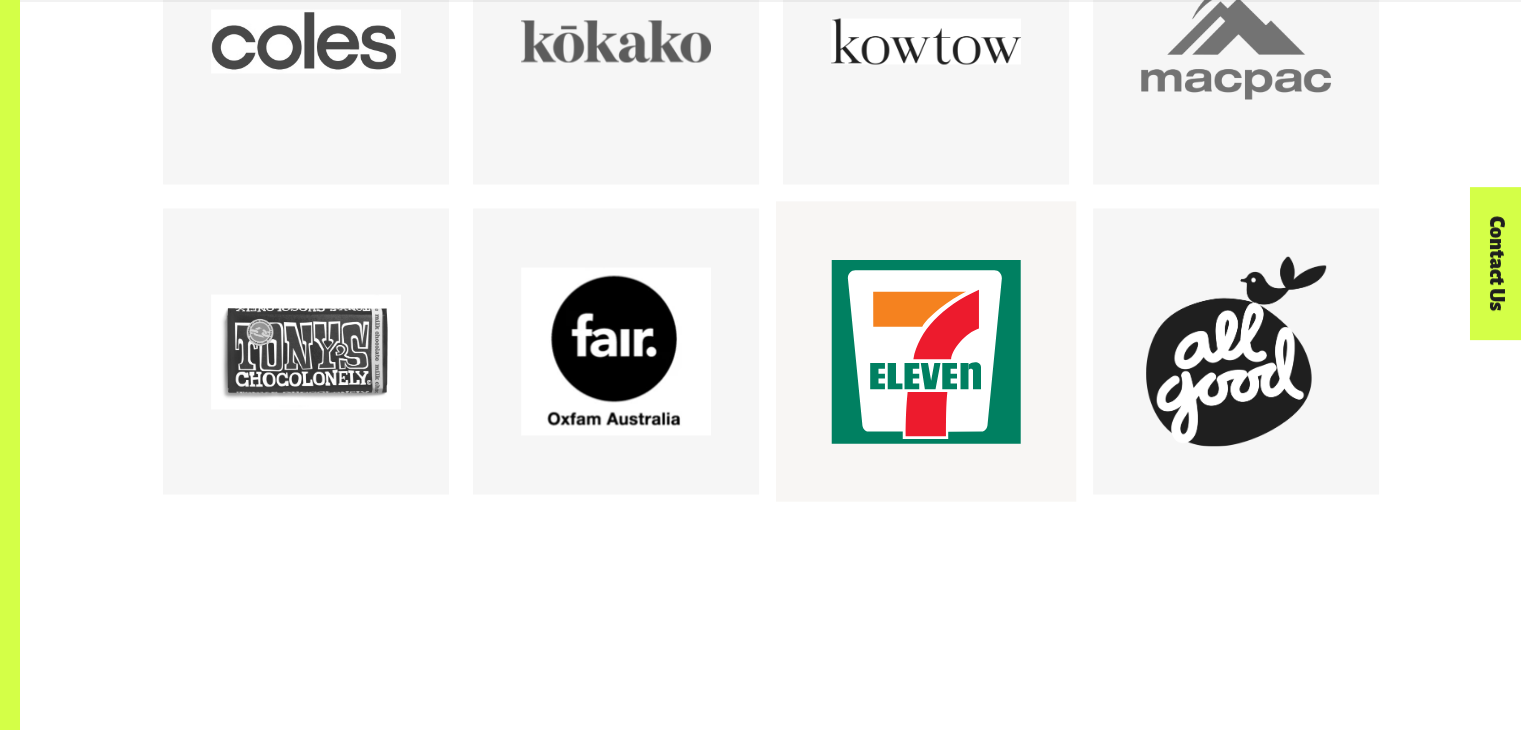 click at bounding box center (926, 352) 